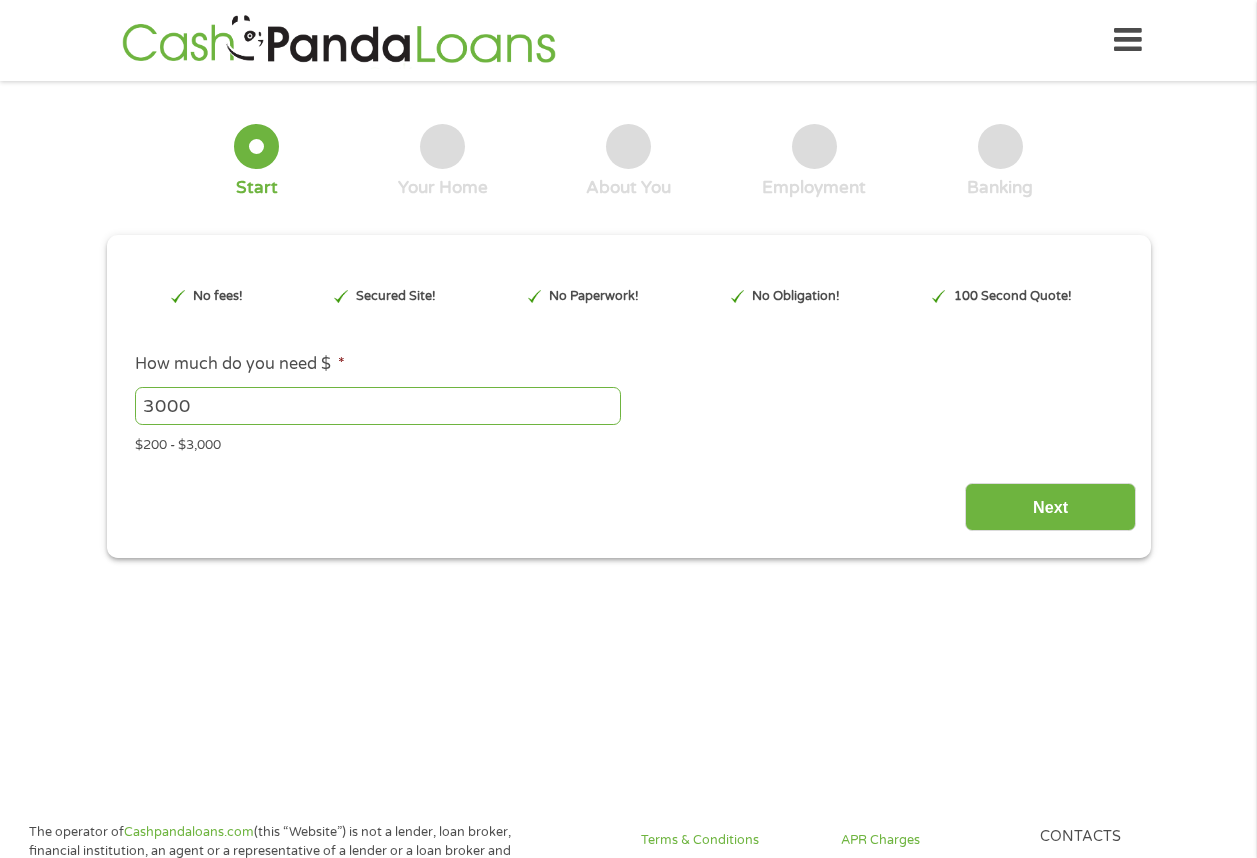 scroll, scrollTop: 0, scrollLeft: 0, axis: both 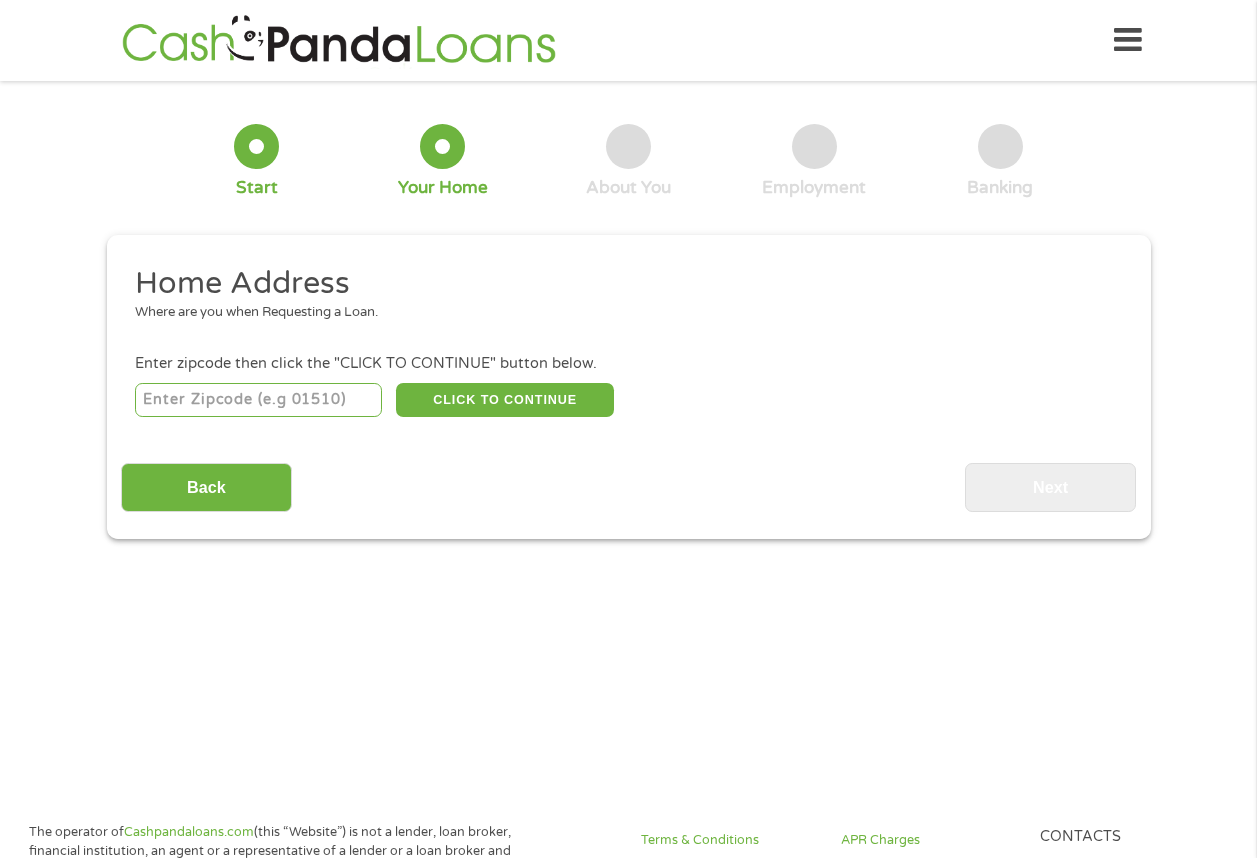 click at bounding box center [258, 400] 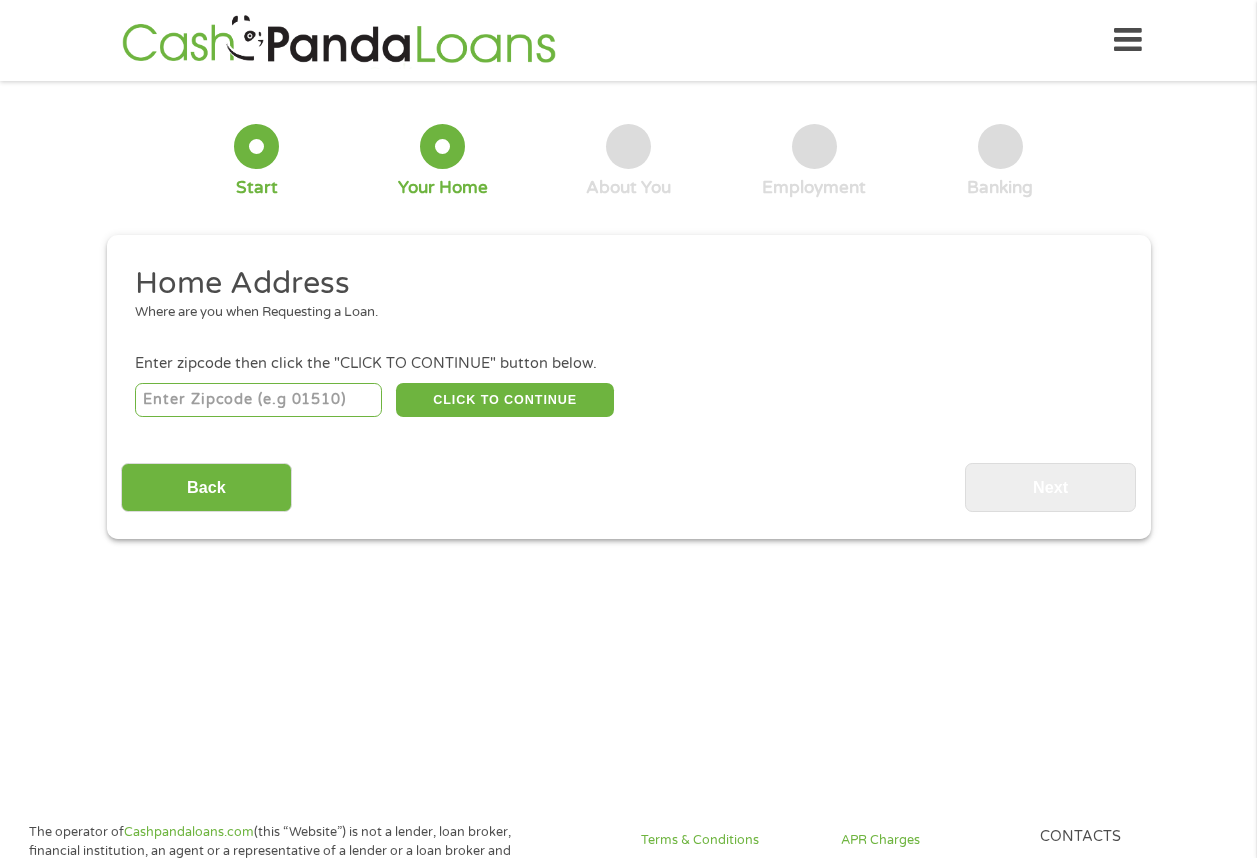 type on "[POSTAL_CODE]" 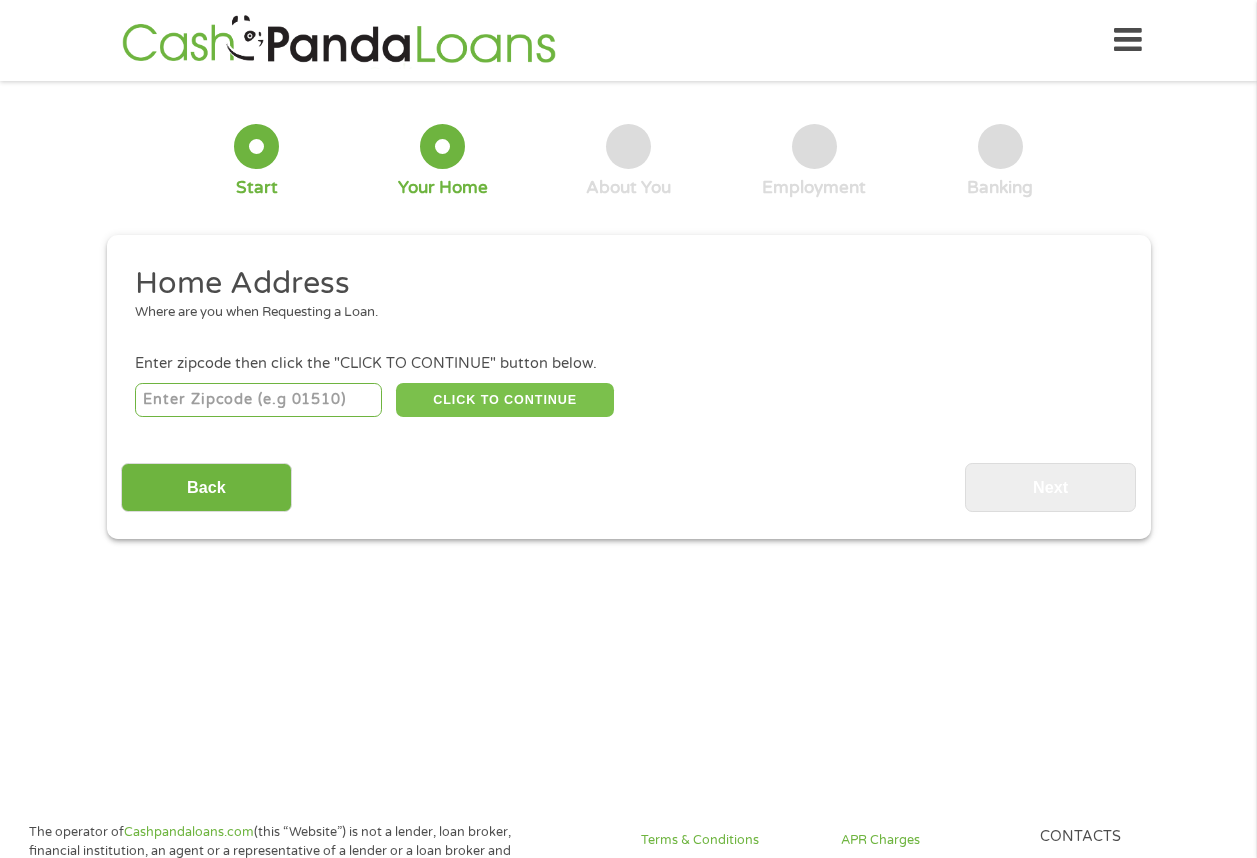 click on "CLICK TO CONTINUE" at bounding box center [505, 400] 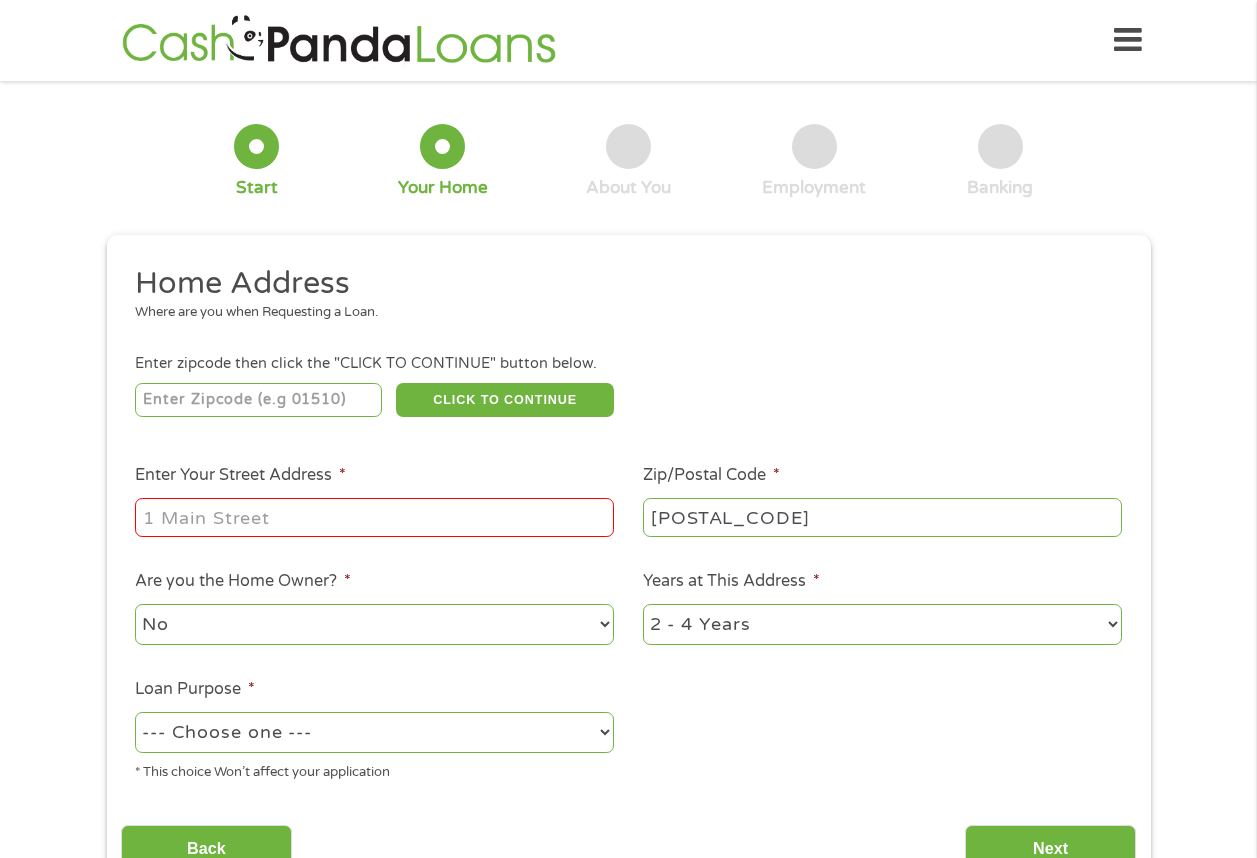 click on "Enter Your Street Address *" at bounding box center [374, 517] 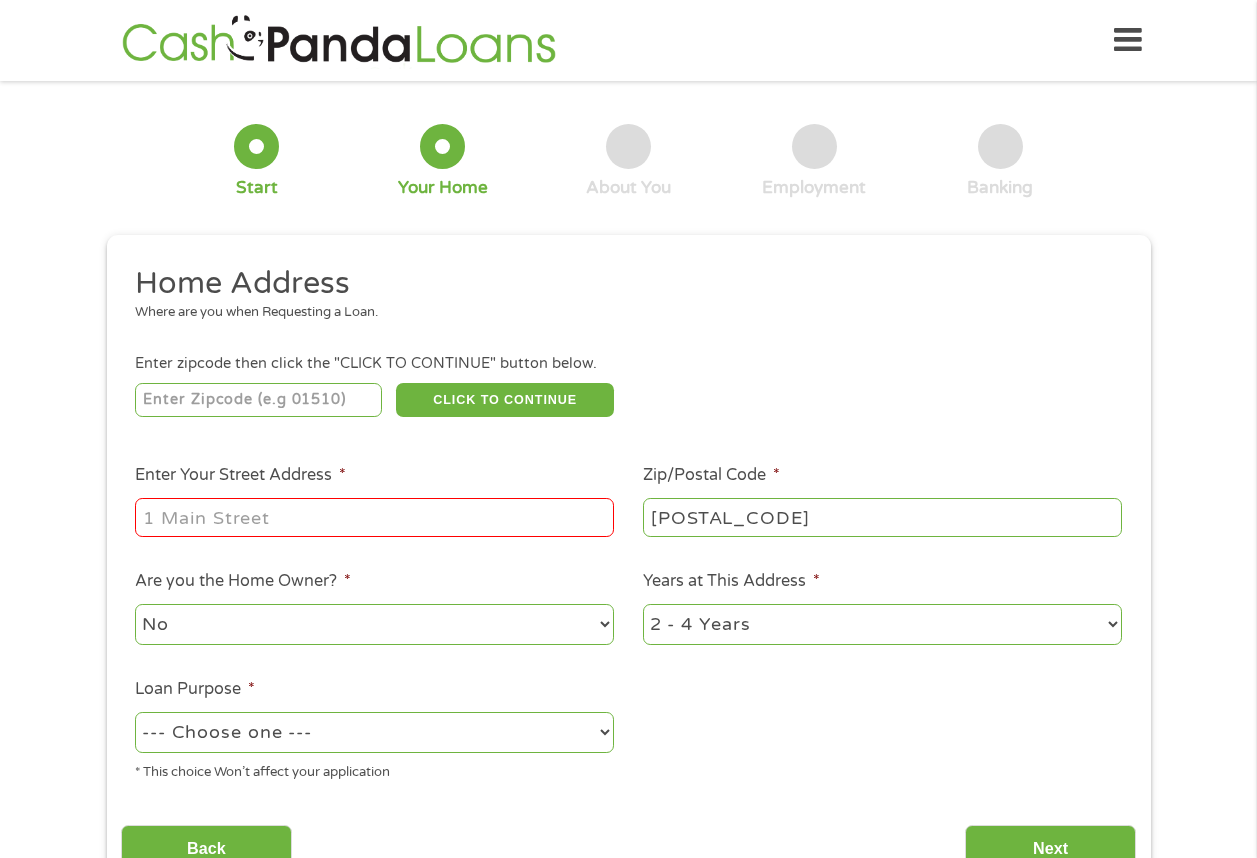 type on "[NUMBER] [STREET]" 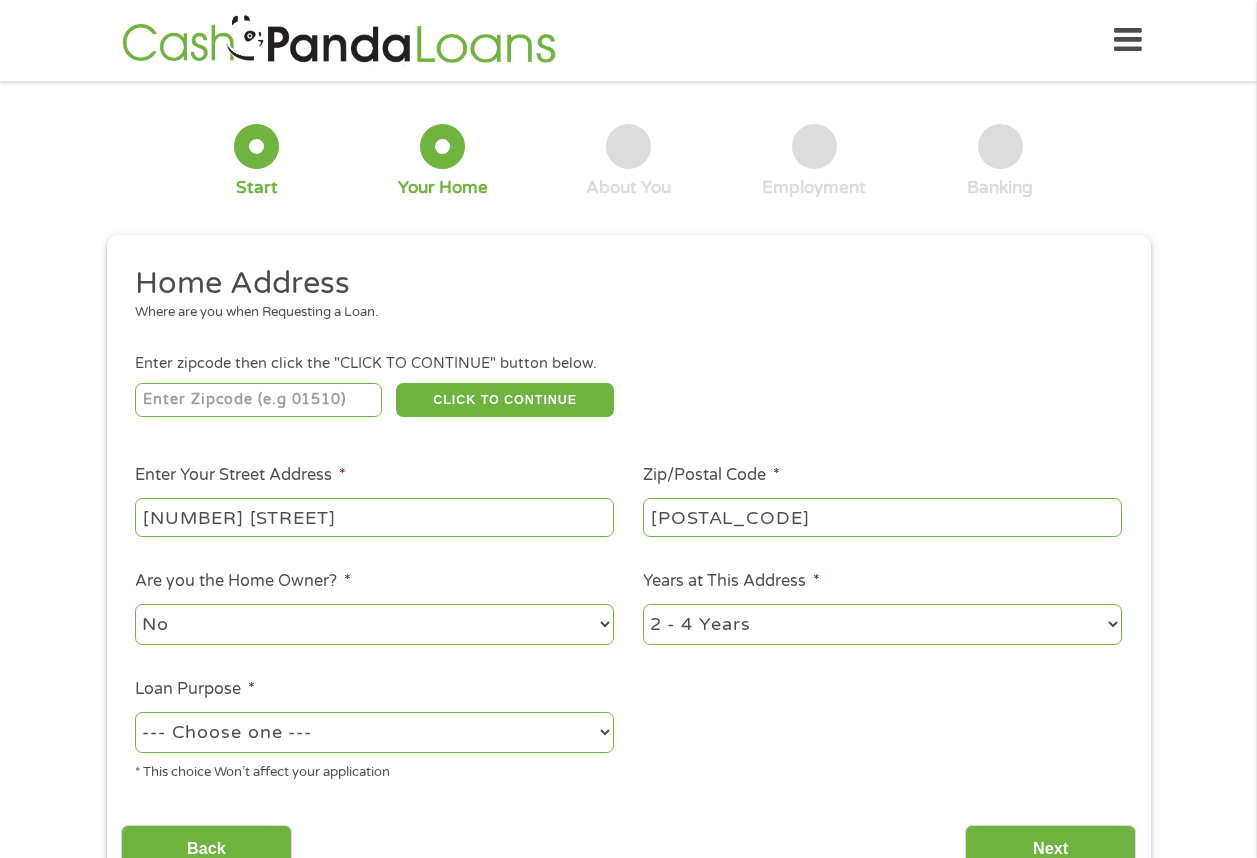 click on "1 Year or less 1 - 2 Years 2 - 4 Years Over 4 Years" at bounding box center (882, 624) 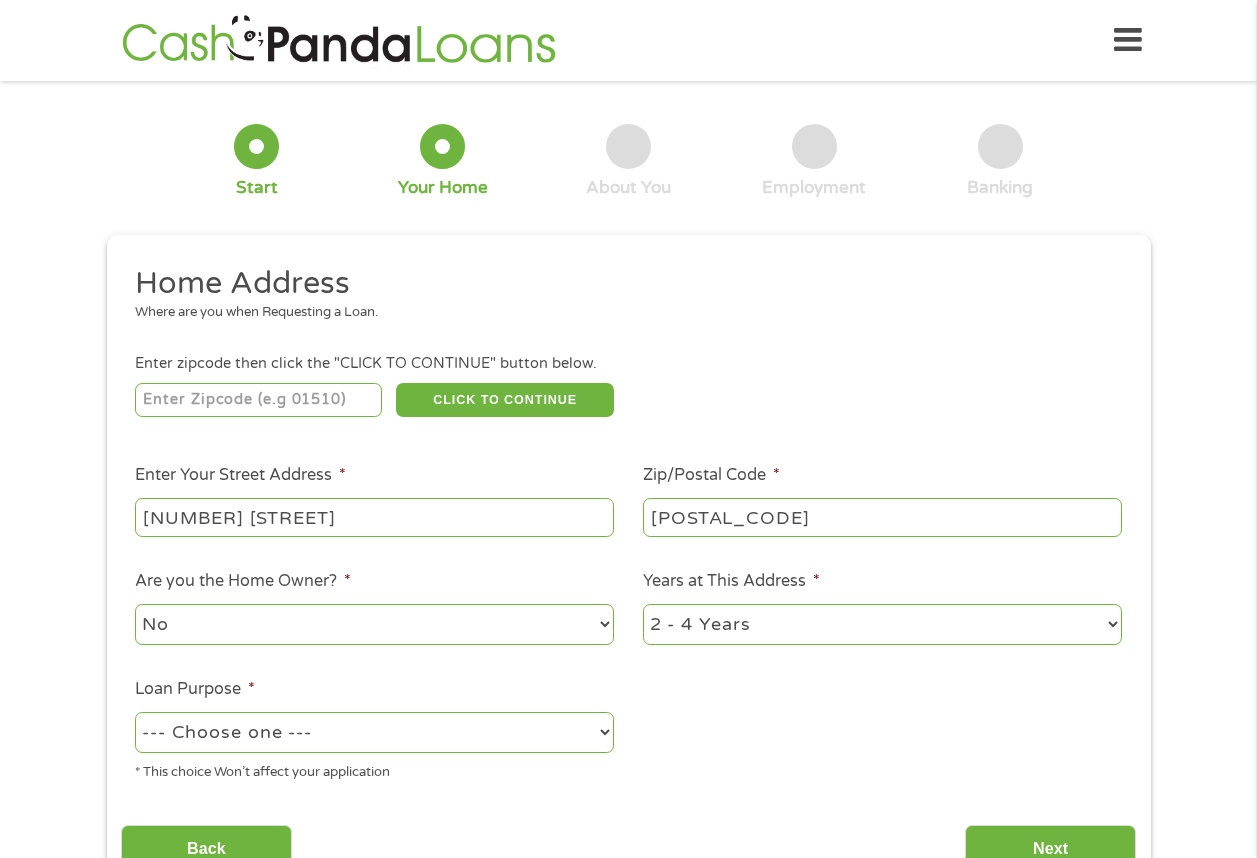 click on "--- Choose one --- Pay Bills Debt Consolidation Home Improvement Major Purchase Car Loan Short Term Cash Medical Expenses Other" at bounding box center [374, 732] 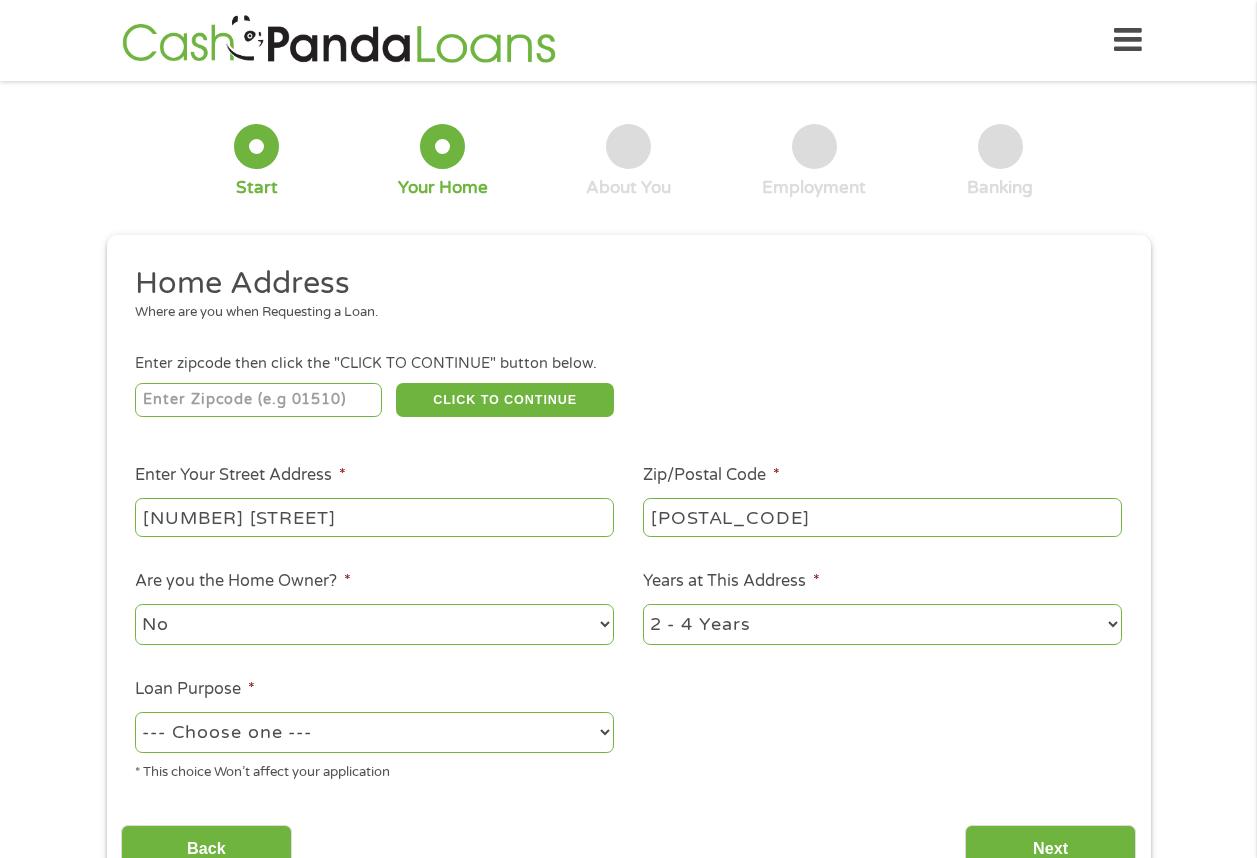 select on "paybills" 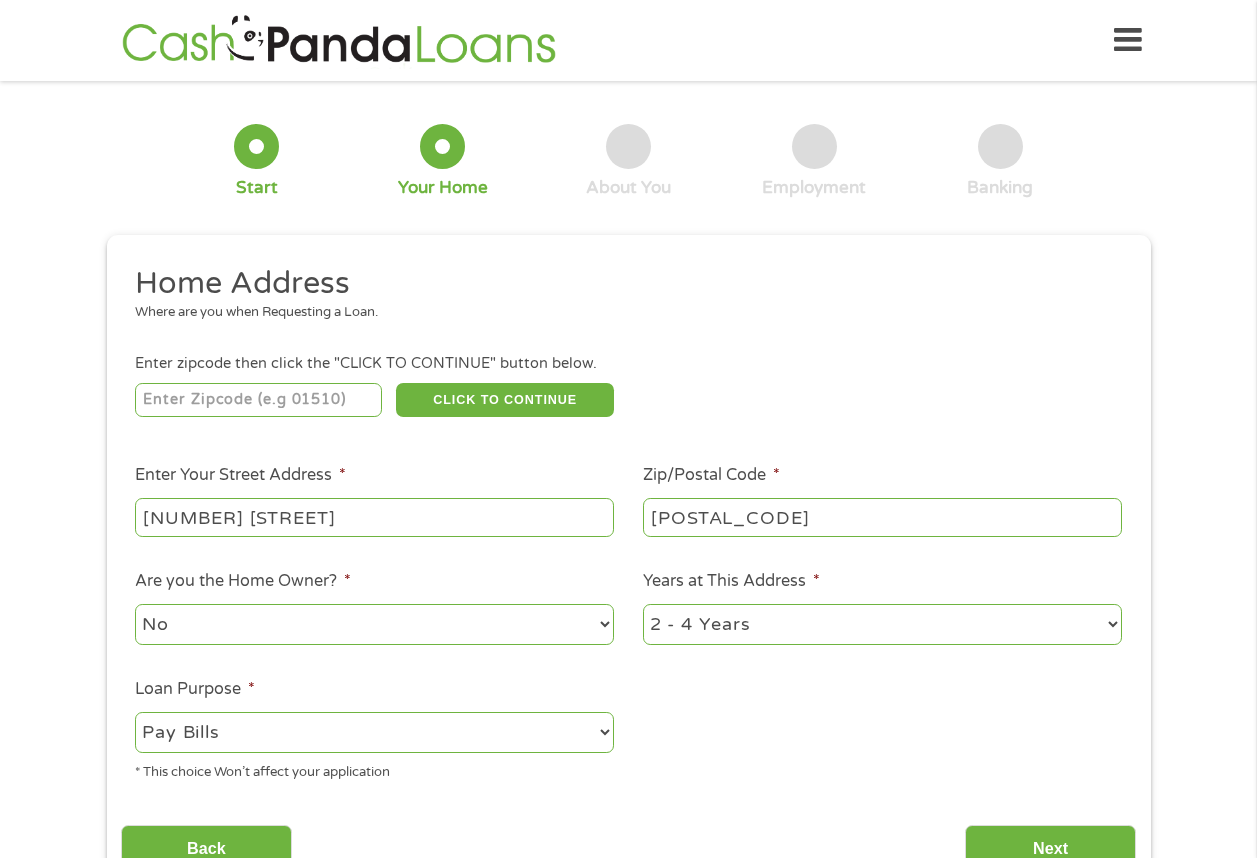 click on "--- Choose one --- Pay Bills Debt Consolidation Home Improvement Major Purchase Car Loan Short Term Cash Medical Expenses Other" at bounding box center (374, 732) 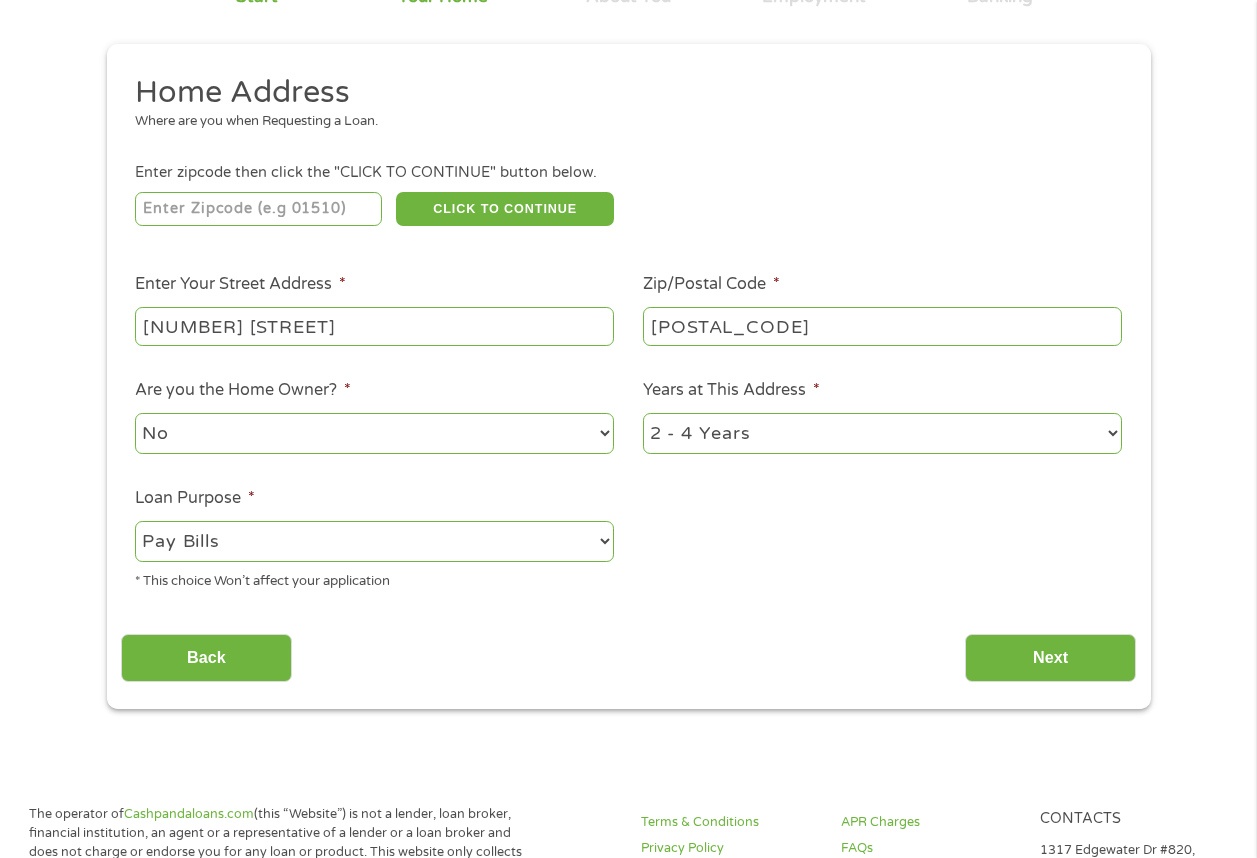scroll, scrollTop: 300, scrollLeft: 0, axis: vertical 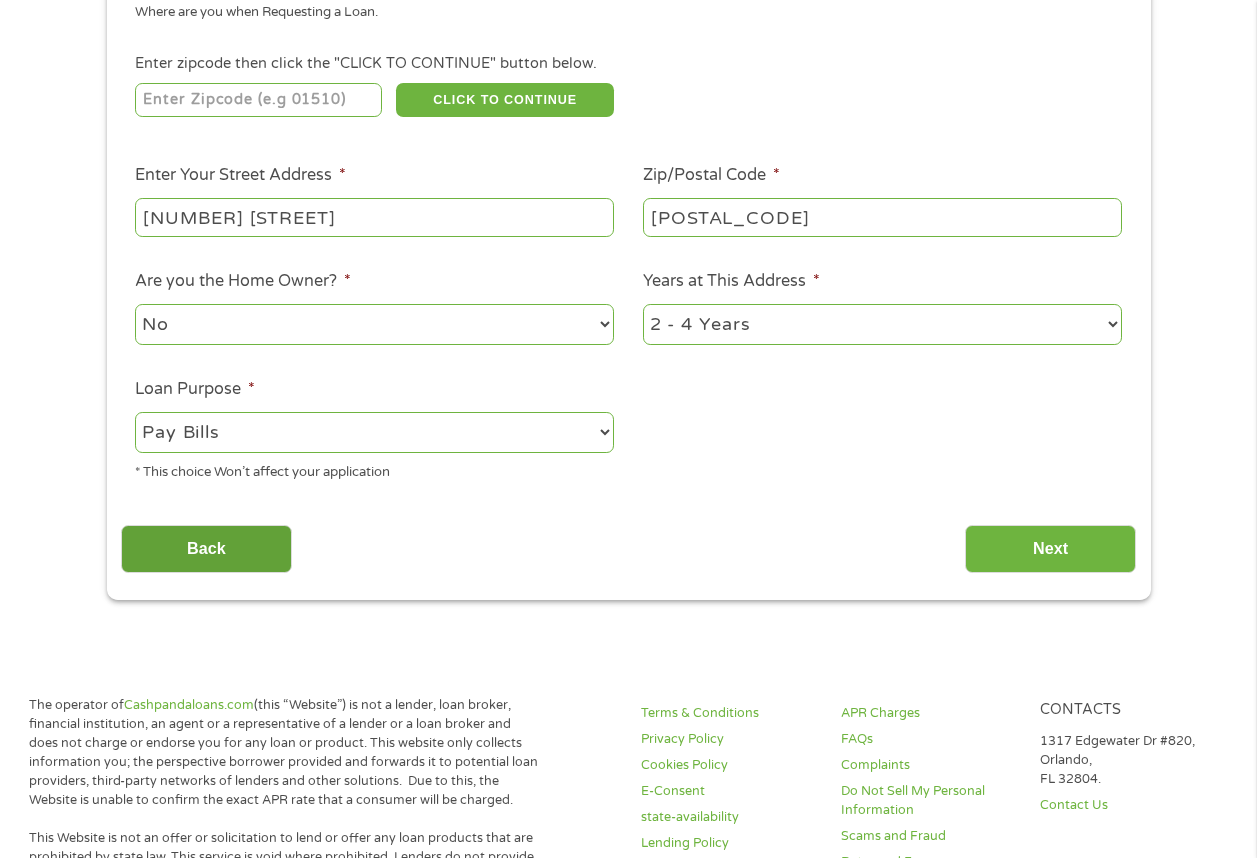 click on "Back" at bounding box center [206, 549] 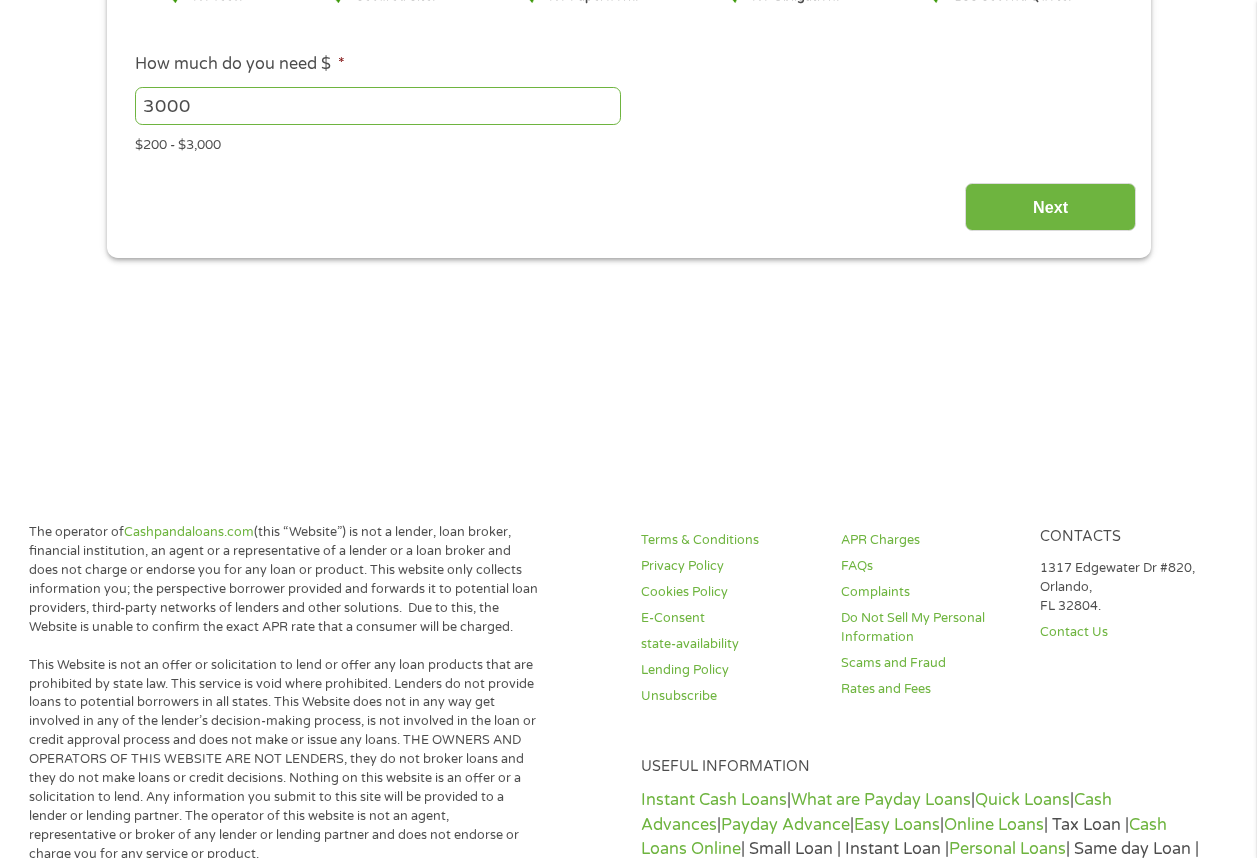 scroll, scrollTop: 199, scrollLeft: 0, axis: vertical 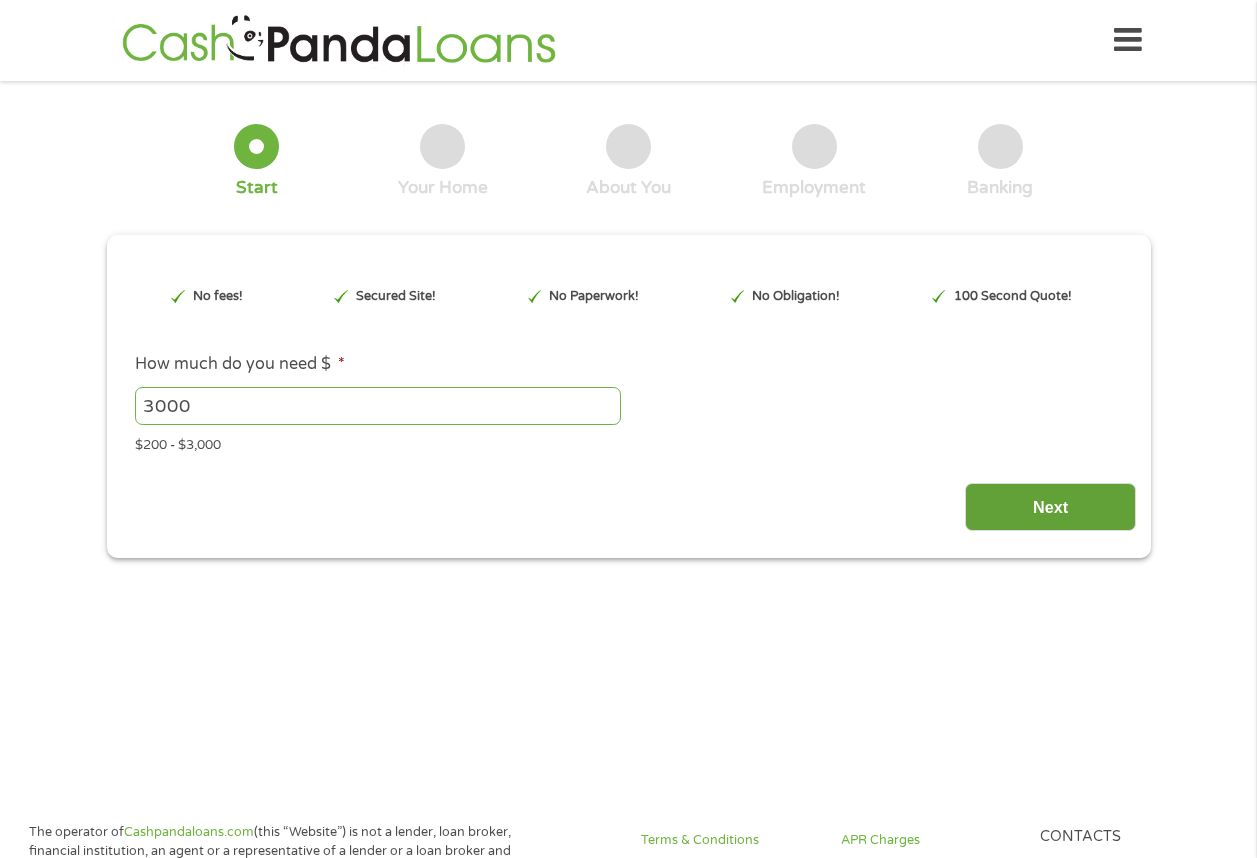 click on "Next" at bounding box center [1050, 507] 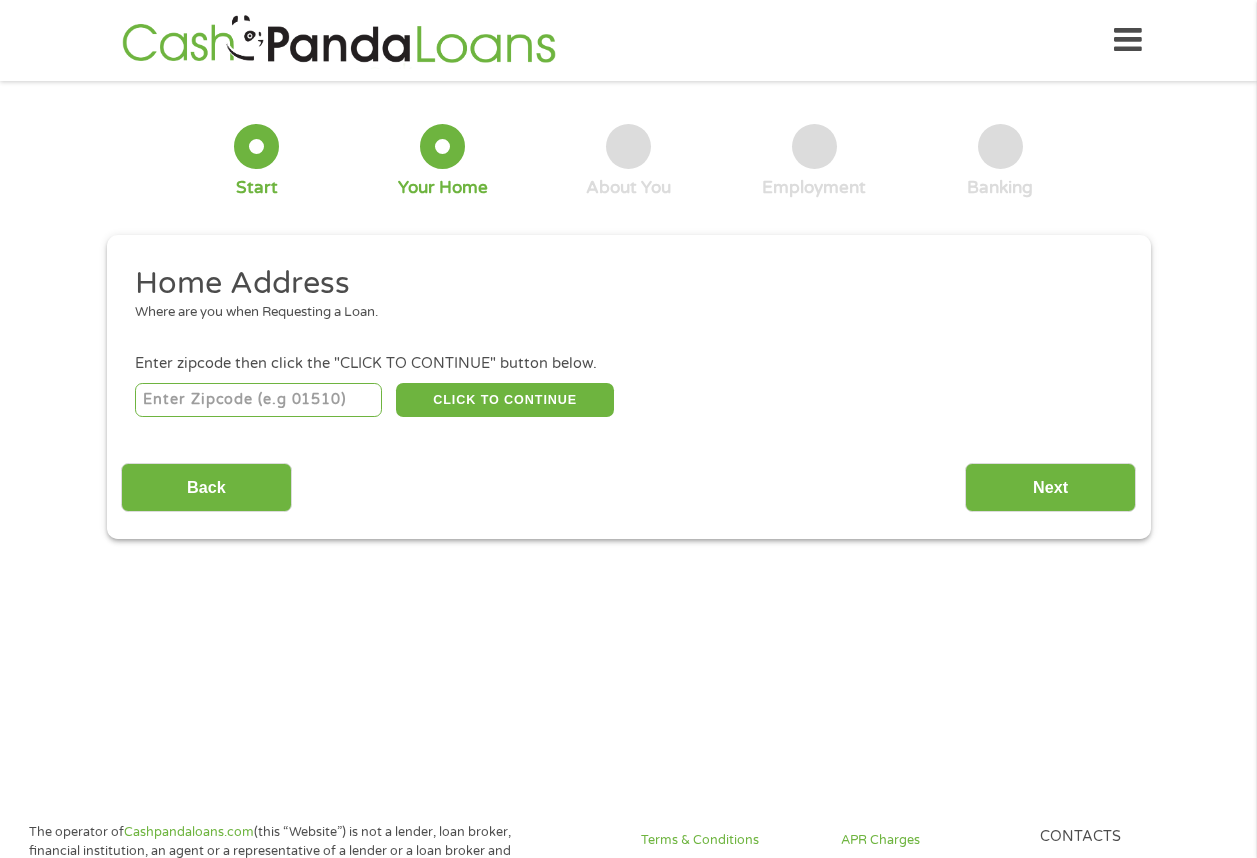 scroll, scrollTop: 8, scrollLeft: 8, axis: both 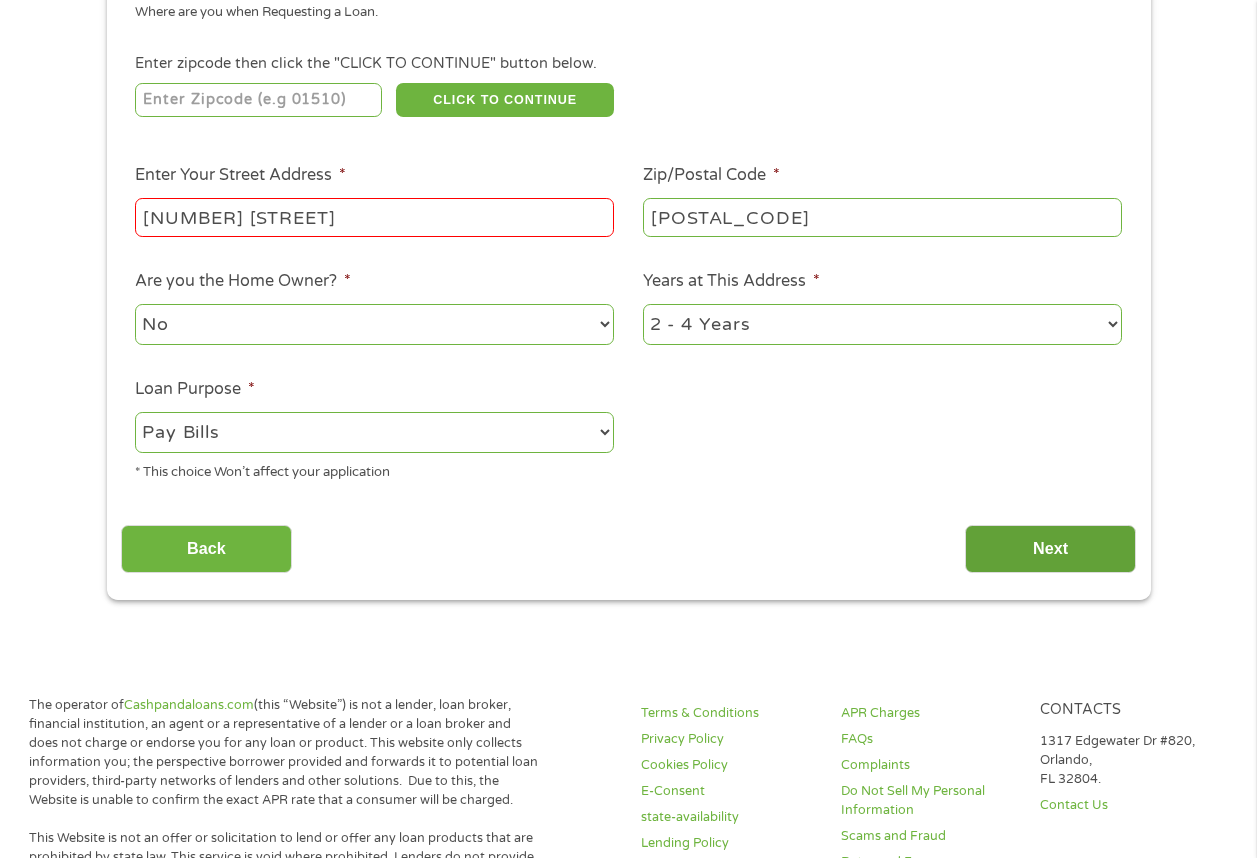 click on "Next" at bounding box center (1050, 549) 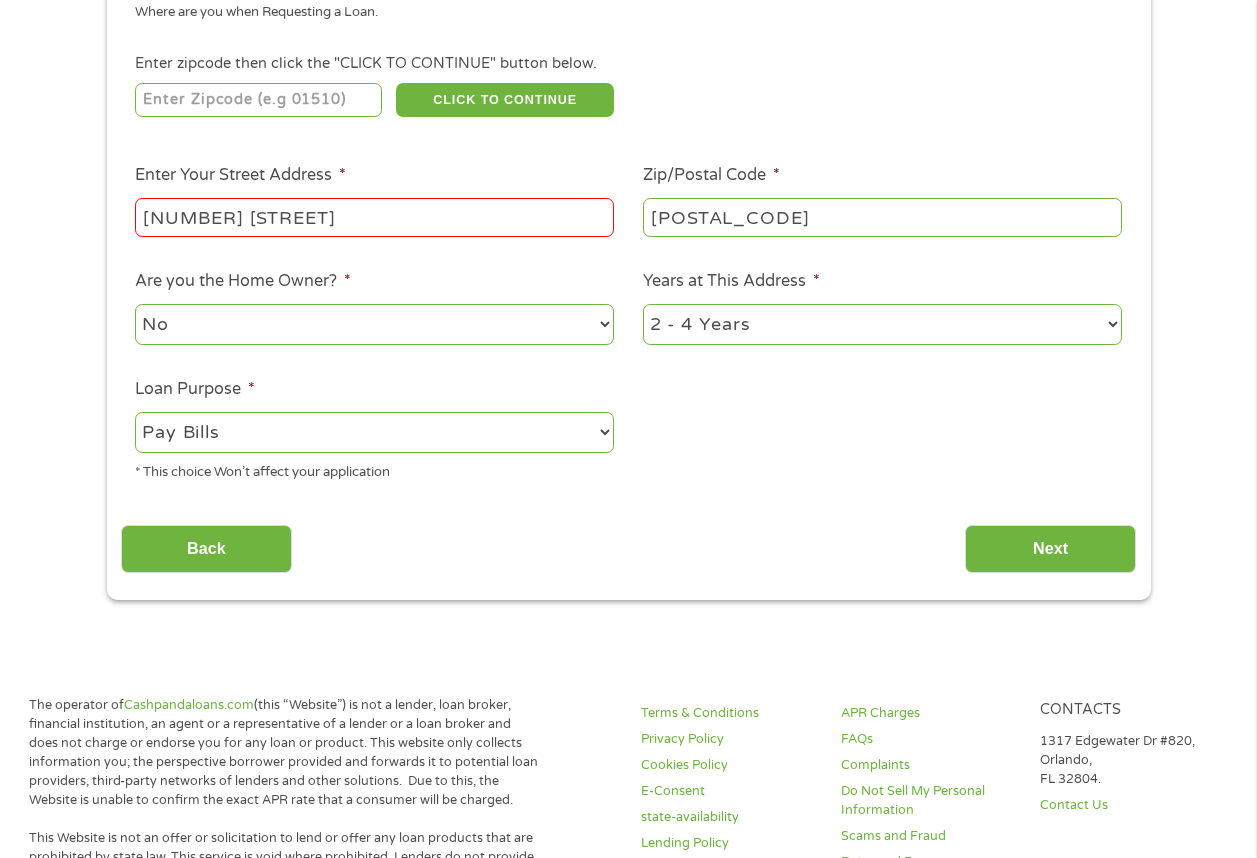 scroll, scrollTop: 8, scrollLeft: 8, axis: both 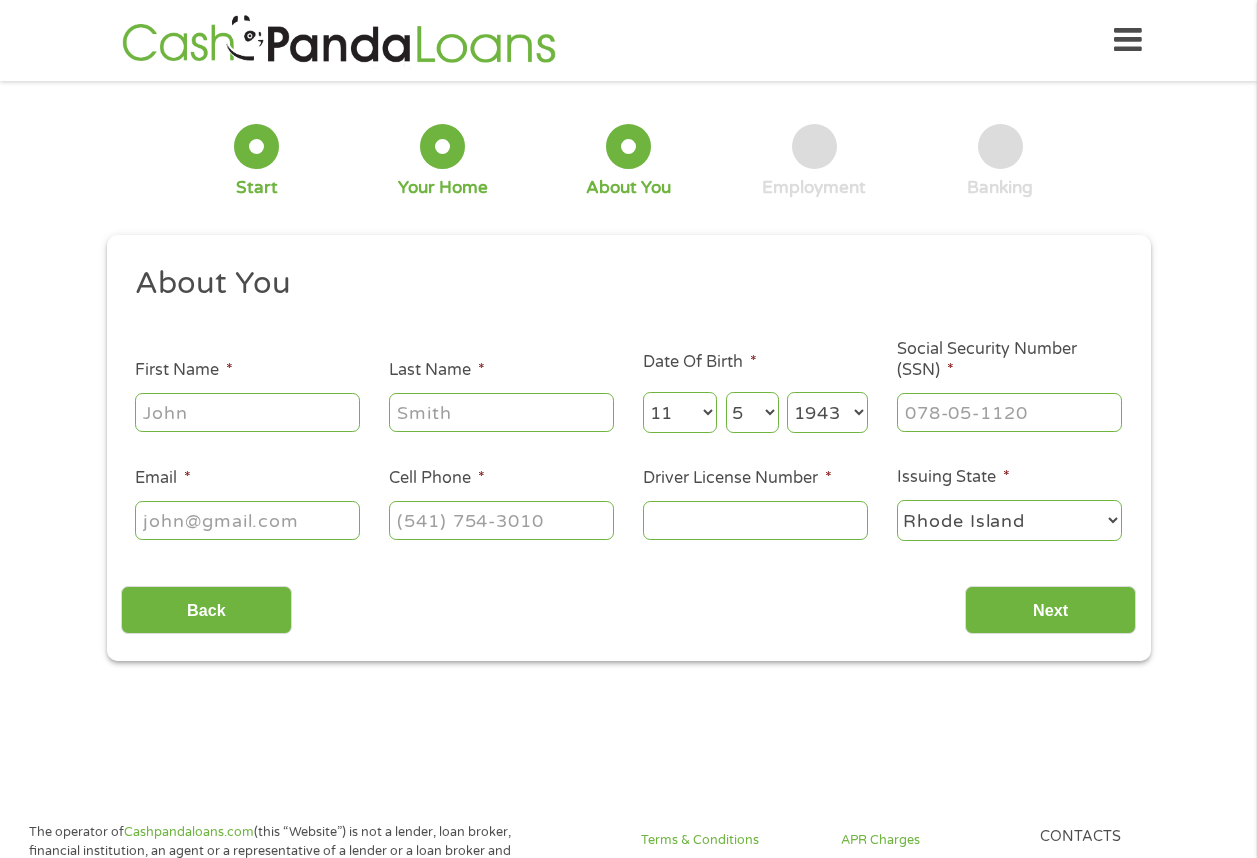 click on "First Name *" at bounding box center [247, 412] 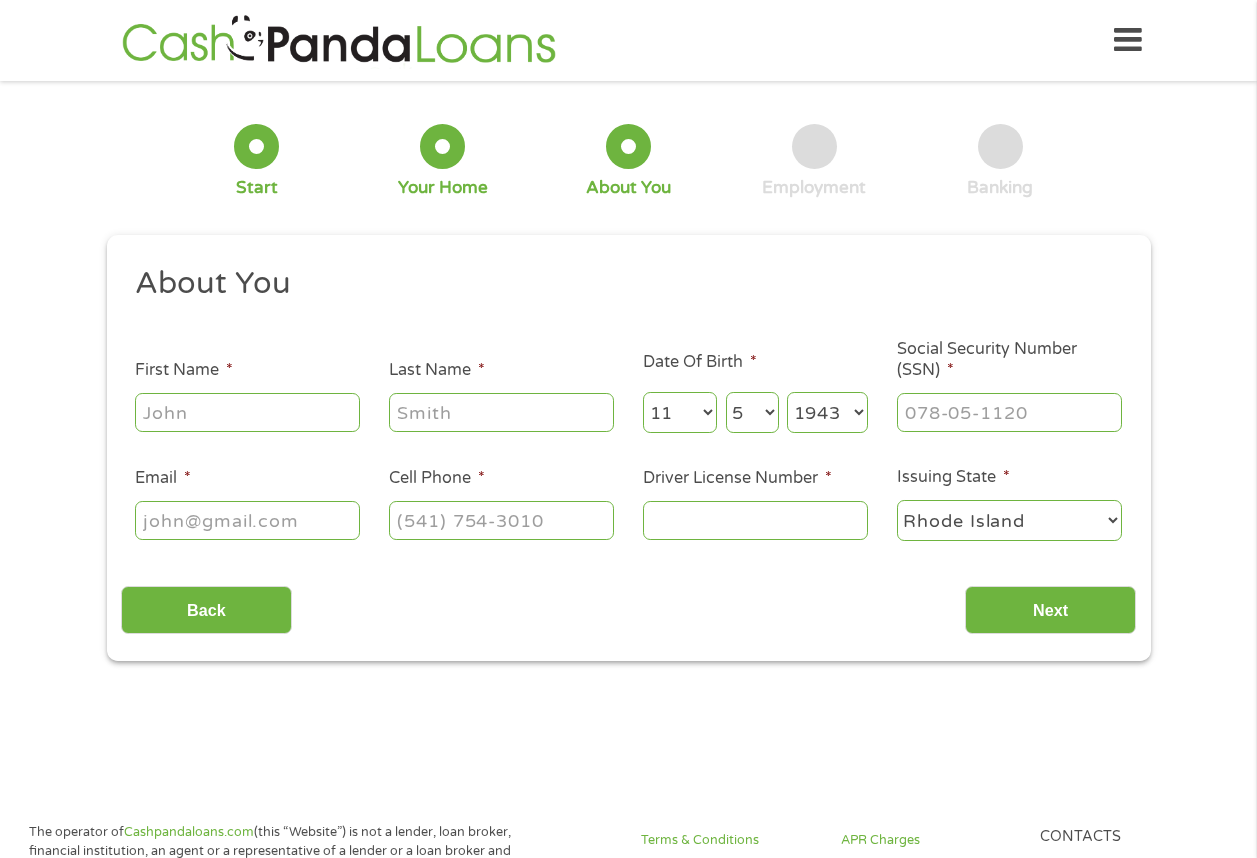 type on "[FIRST]" 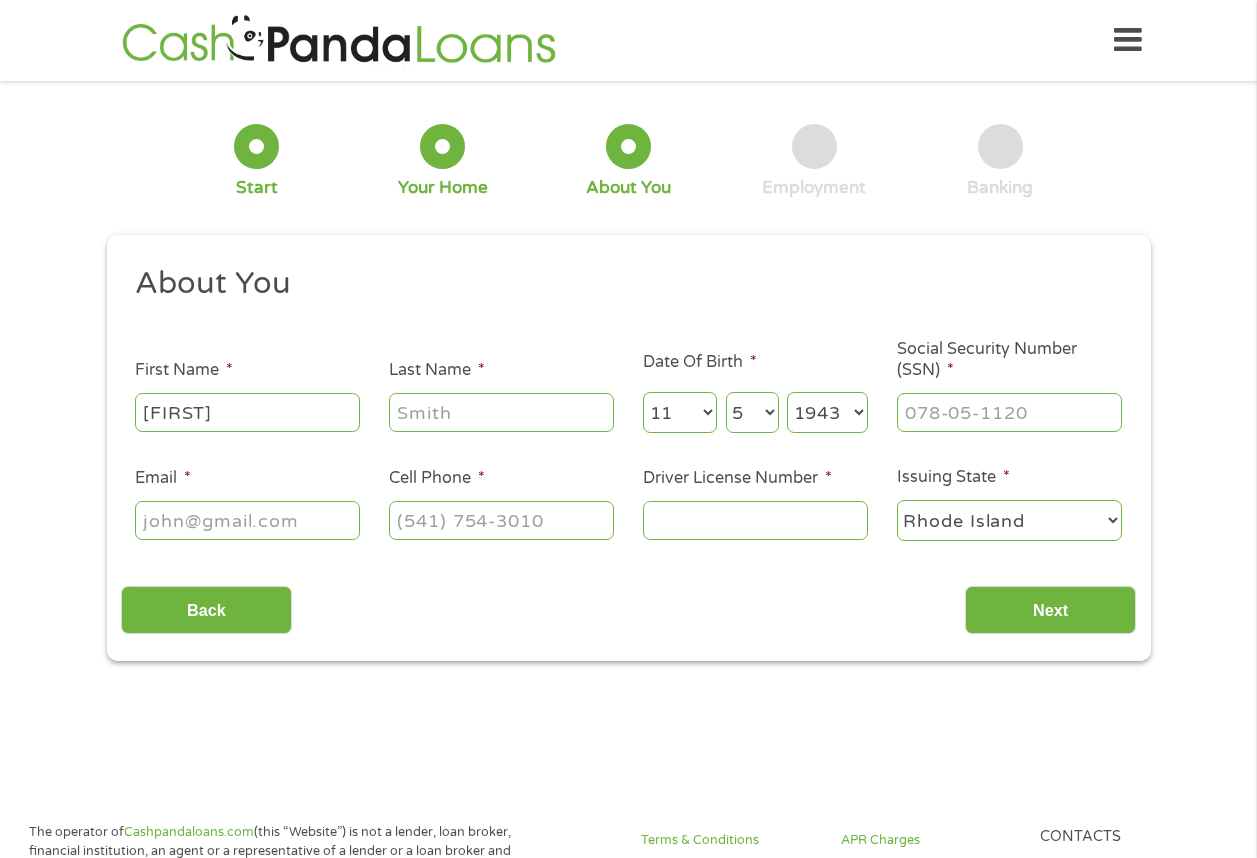 type on "[LAST]" 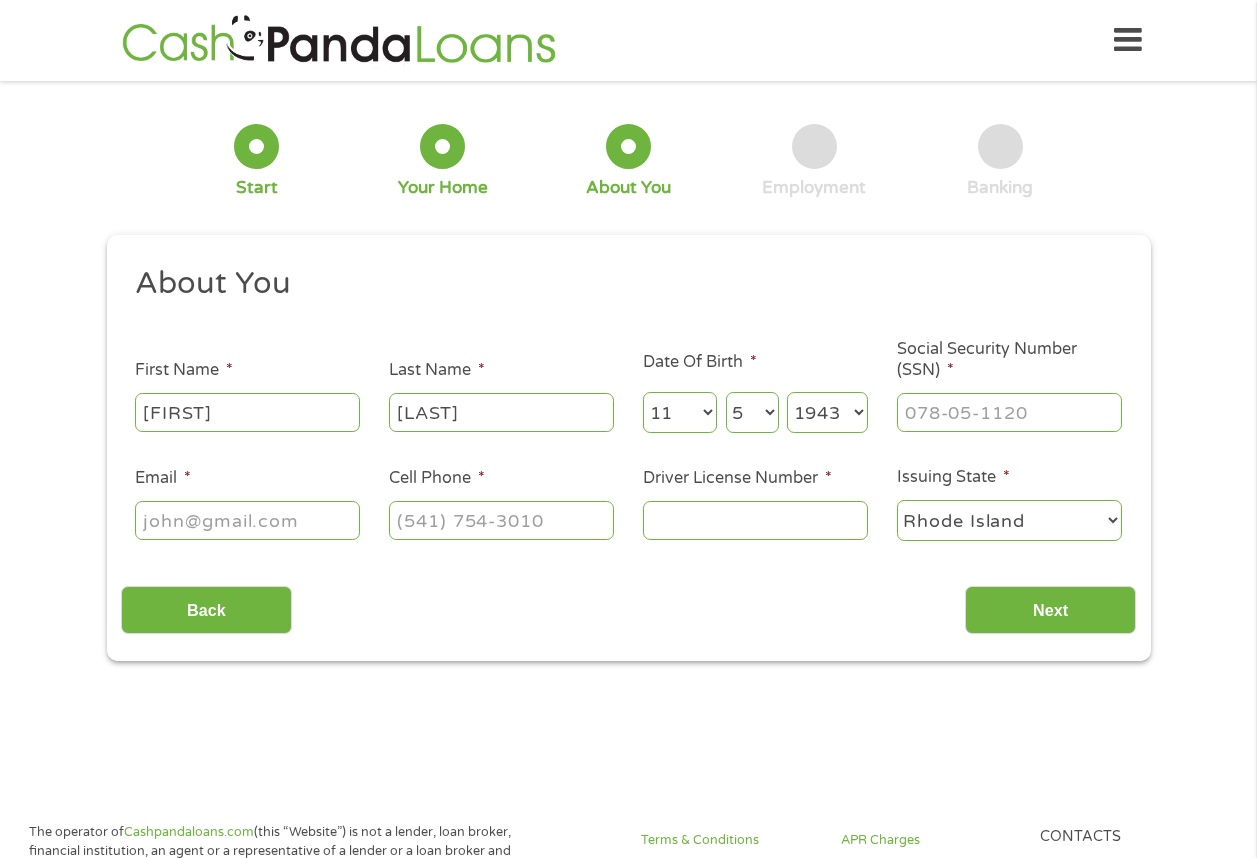 type on "[EMAIL]" 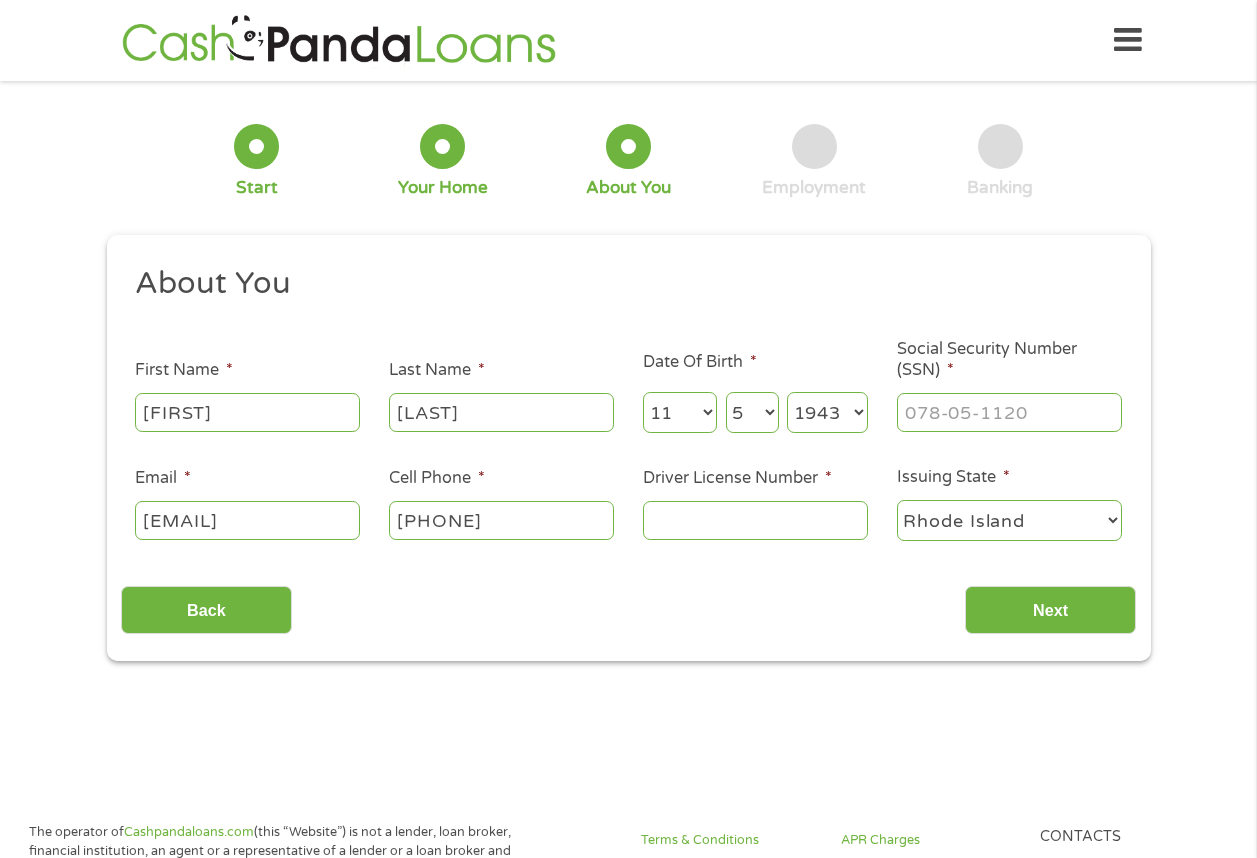 type on "([PHONE]) [PHONE]" 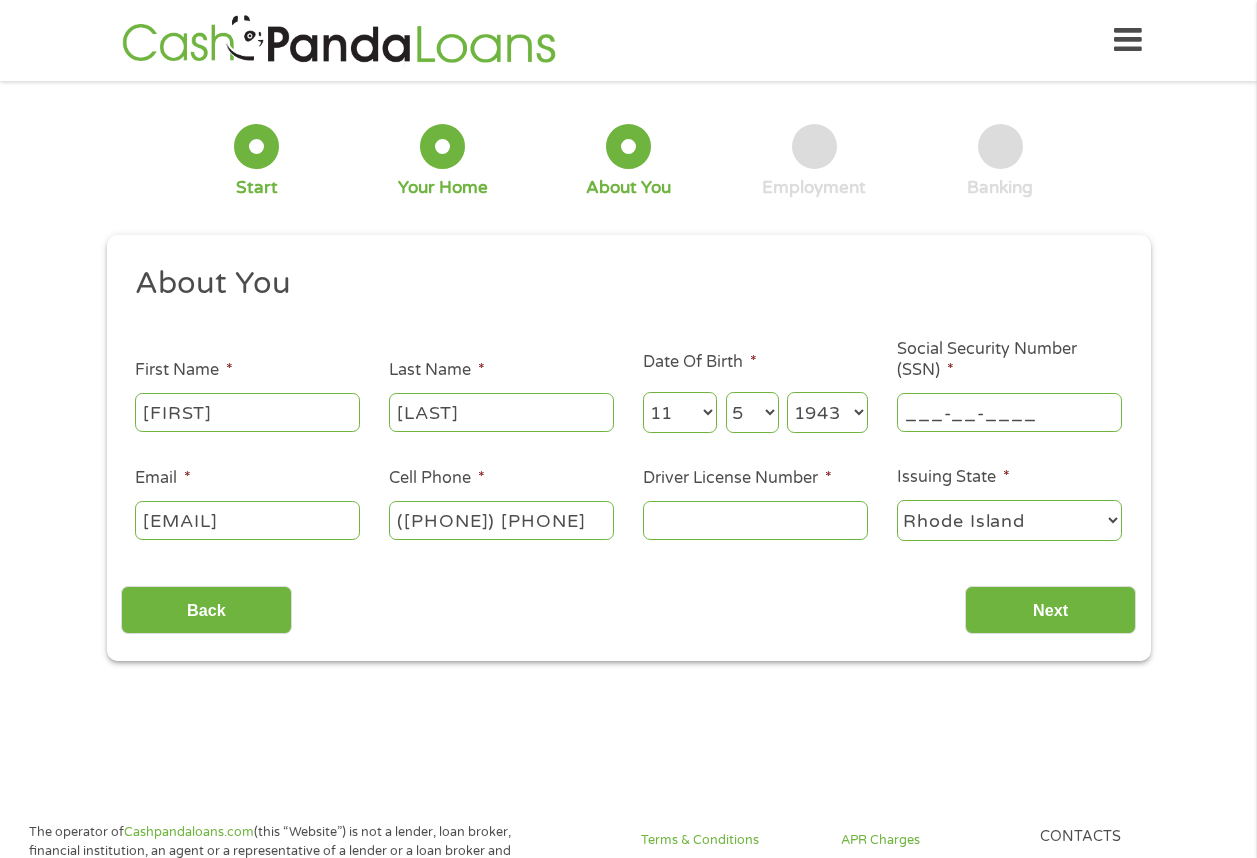click on "___-__-____" at bounding box center [1009, 412] 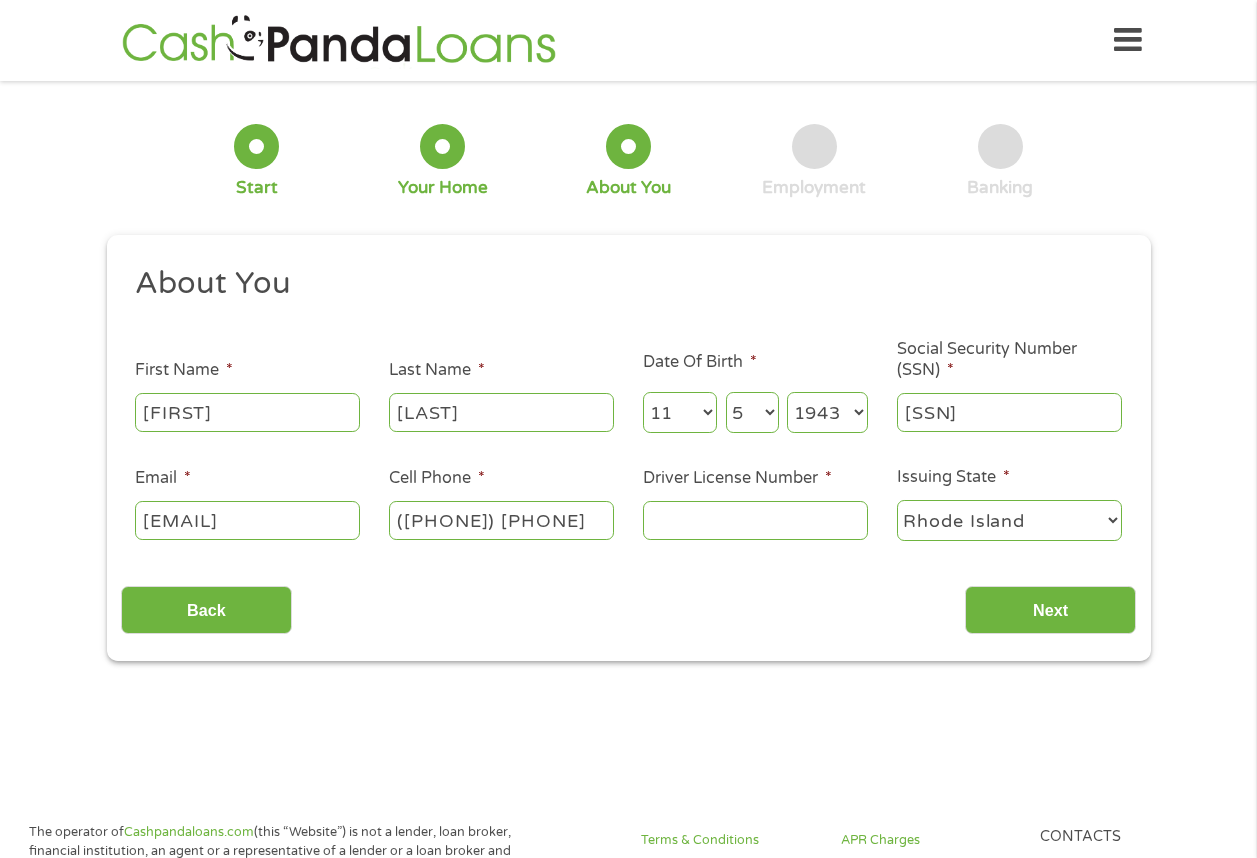 type on "[SSN]" 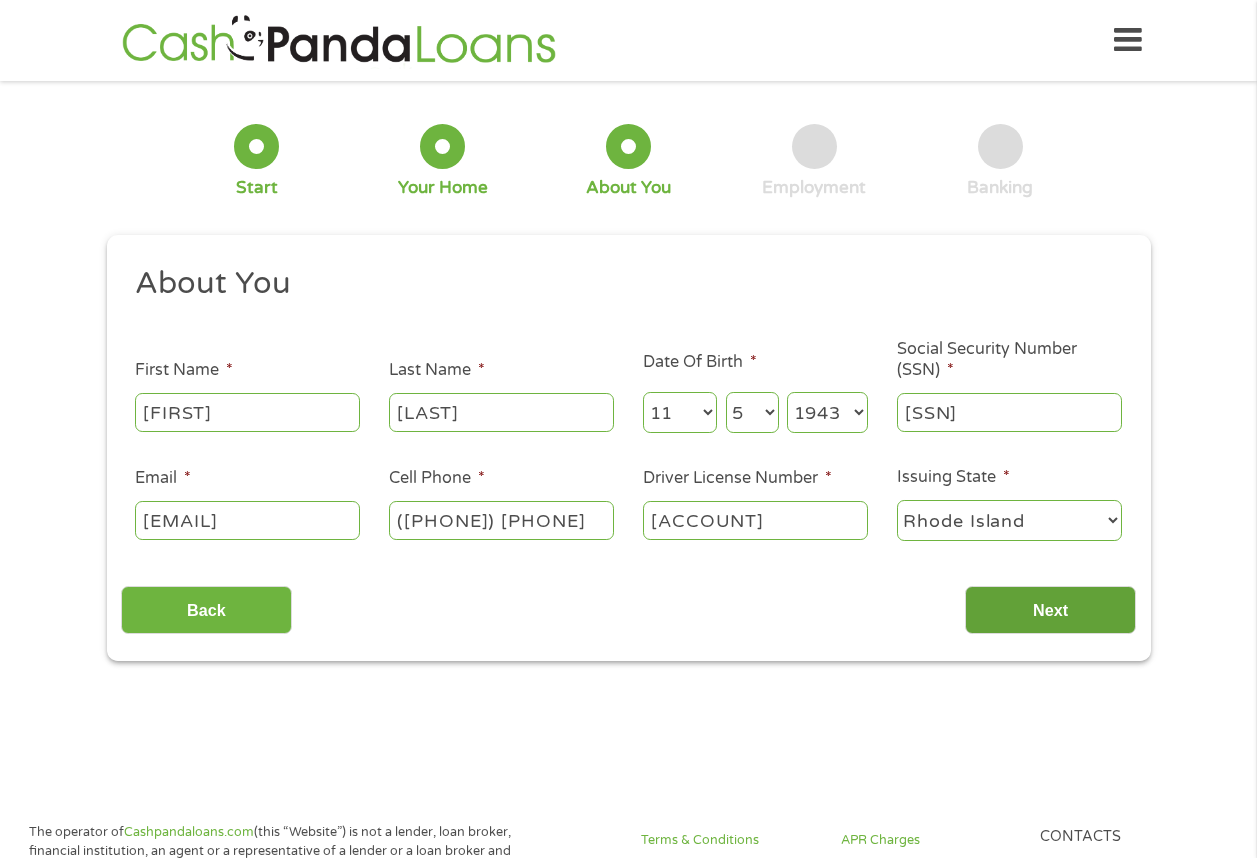 type on "[ACCOUNT]" 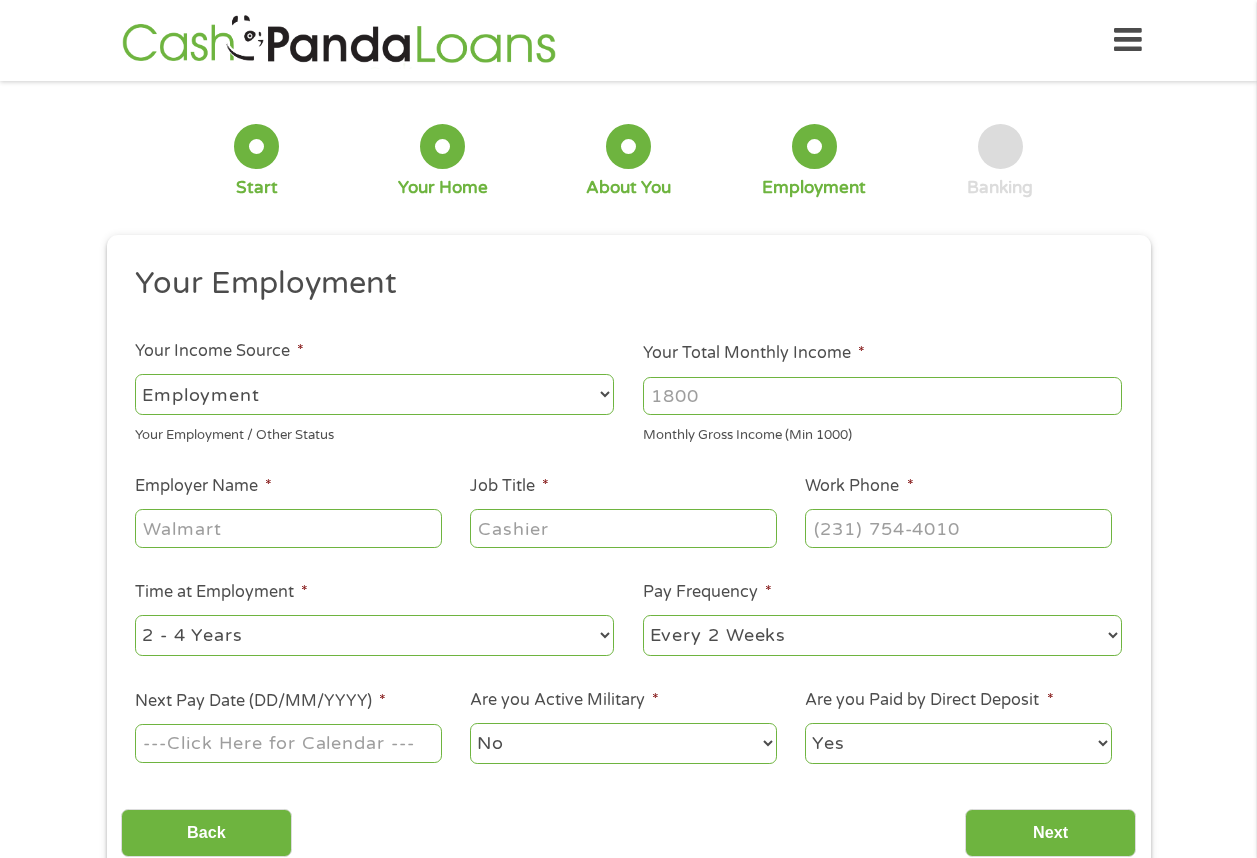 scroll, scrollTop: 8, scrollLeft: 8, axis: both 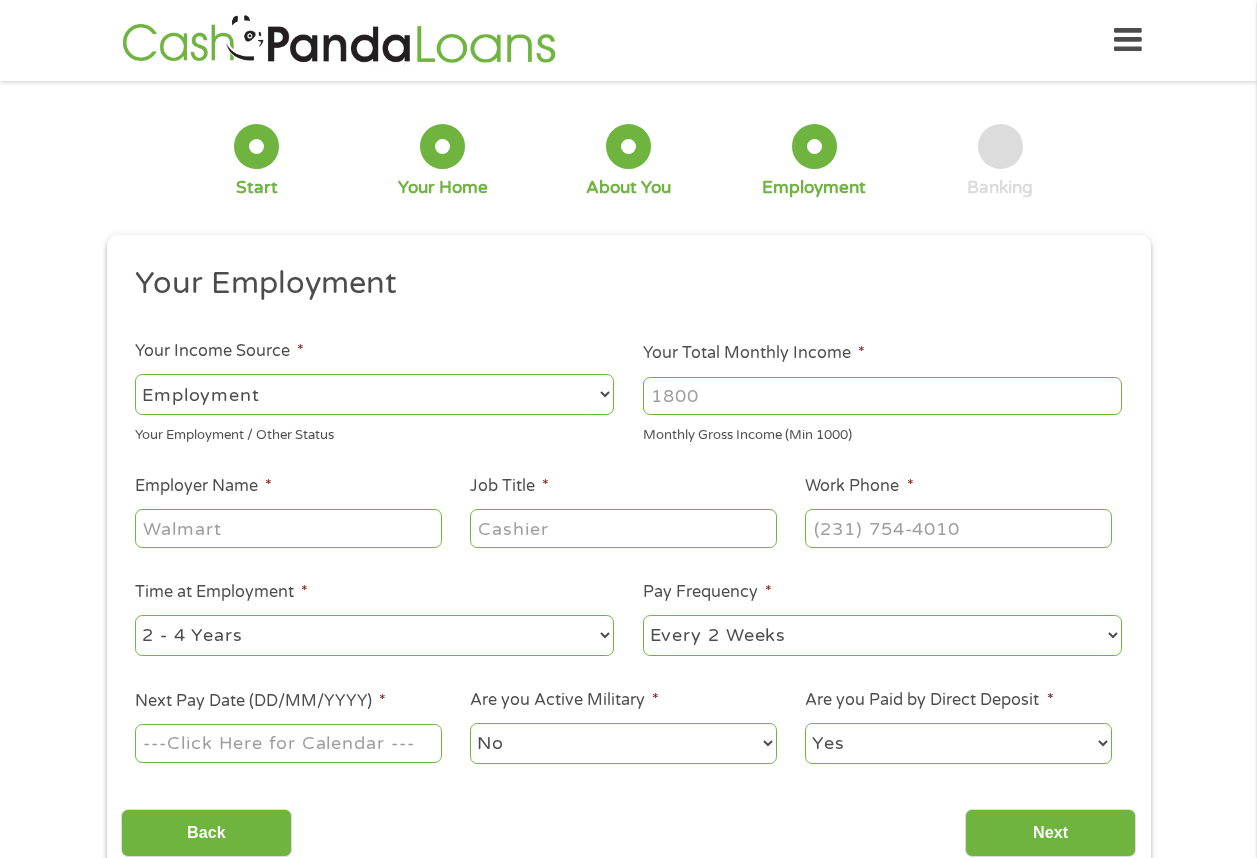 click on "--- Choose one --- Employment Self Employed Benefits" at bounding box center (374, 394) 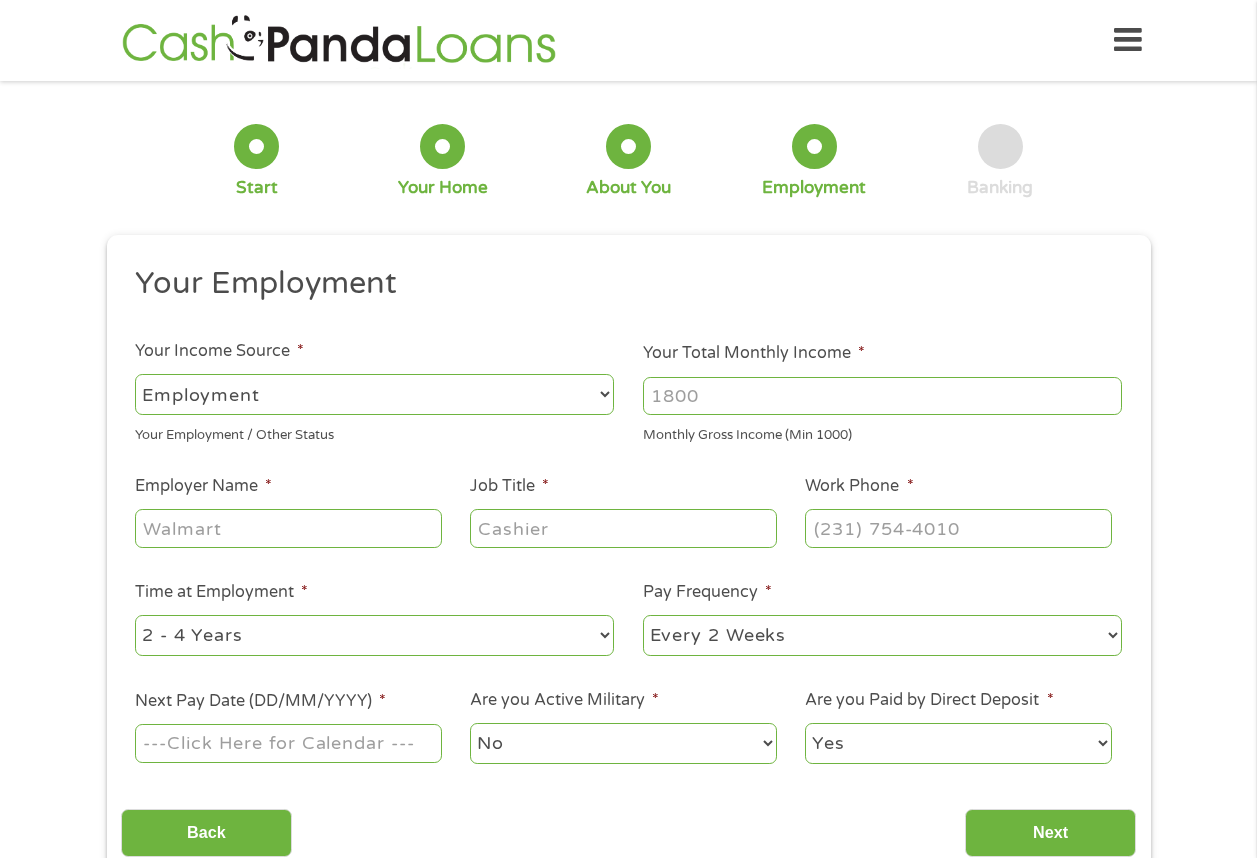 select on "benefits" 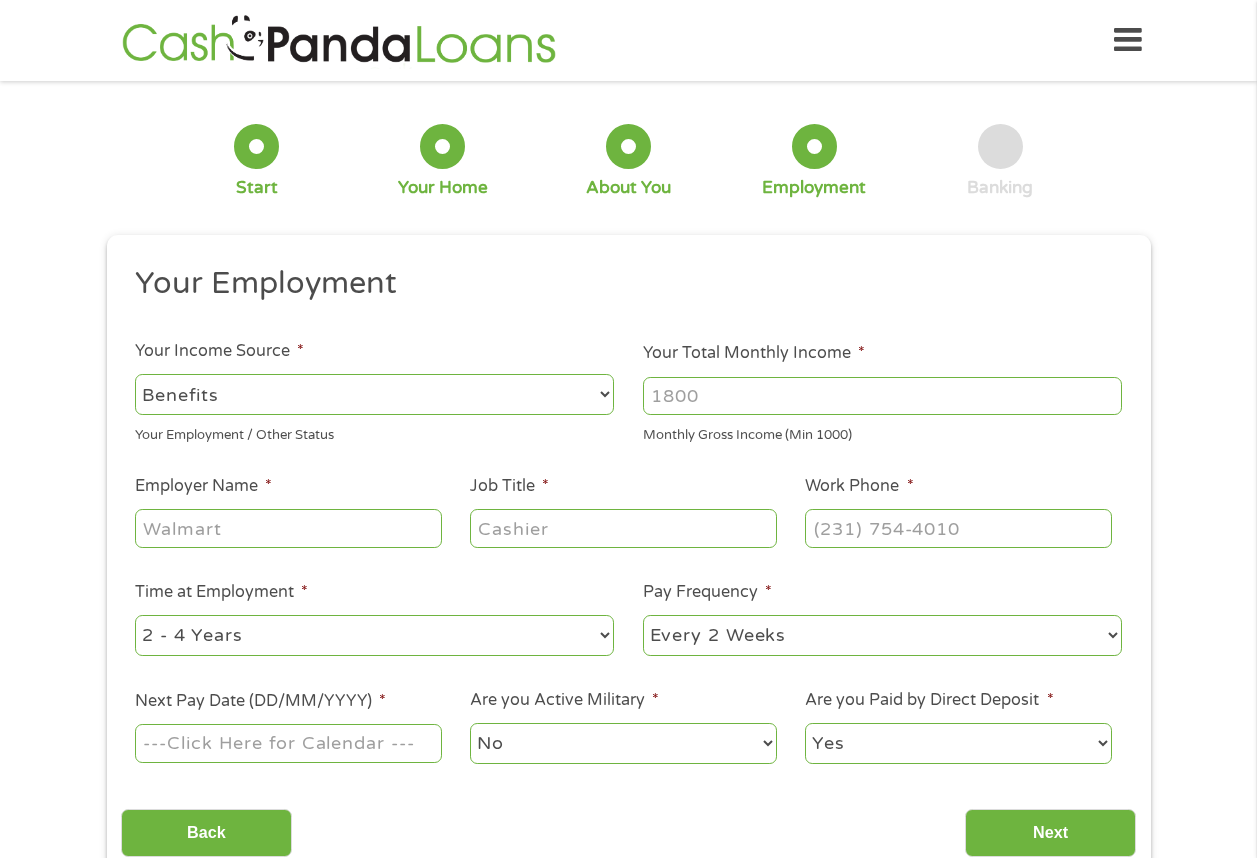 click on "--- Choose one --- Employment Self Employed Benefits" at bounding box center [374, 394] 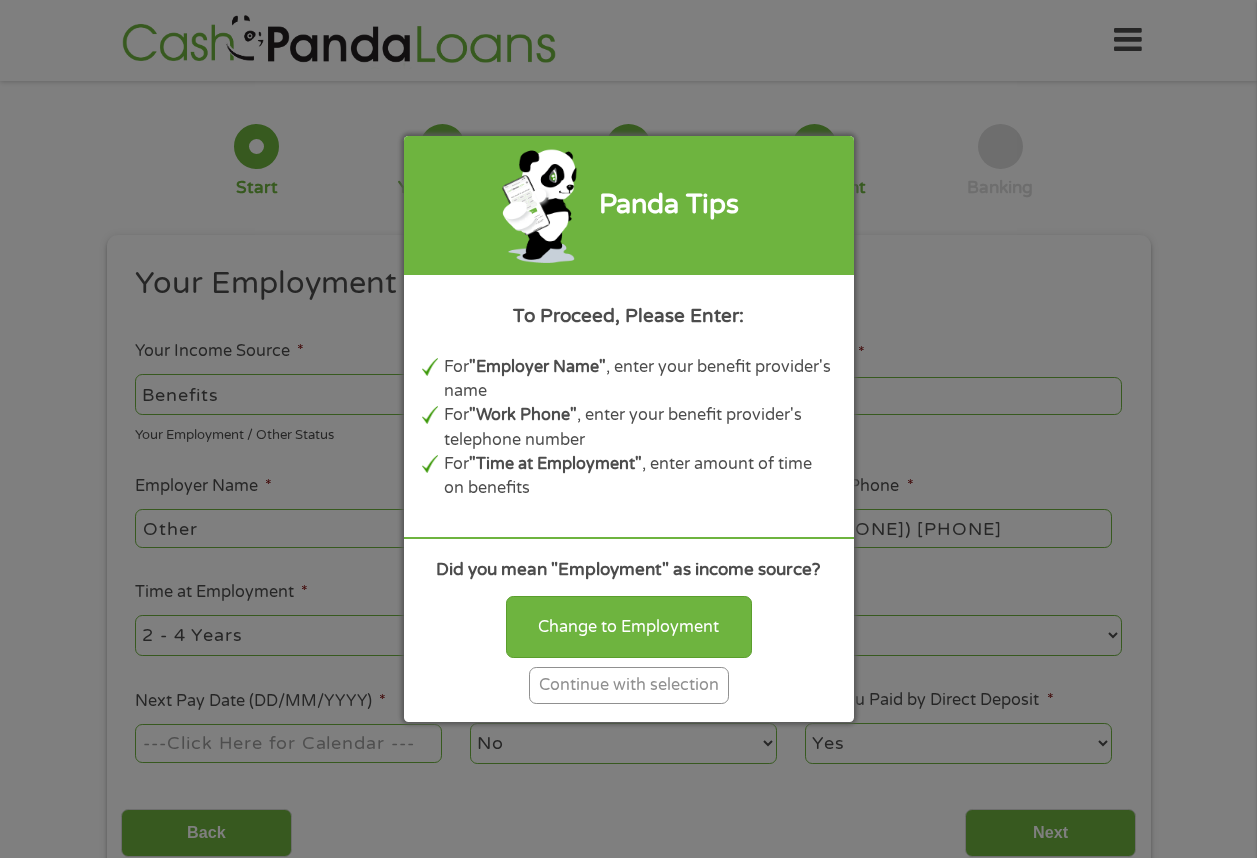 click on "Continue with selection" at bounding box center [629, 685] 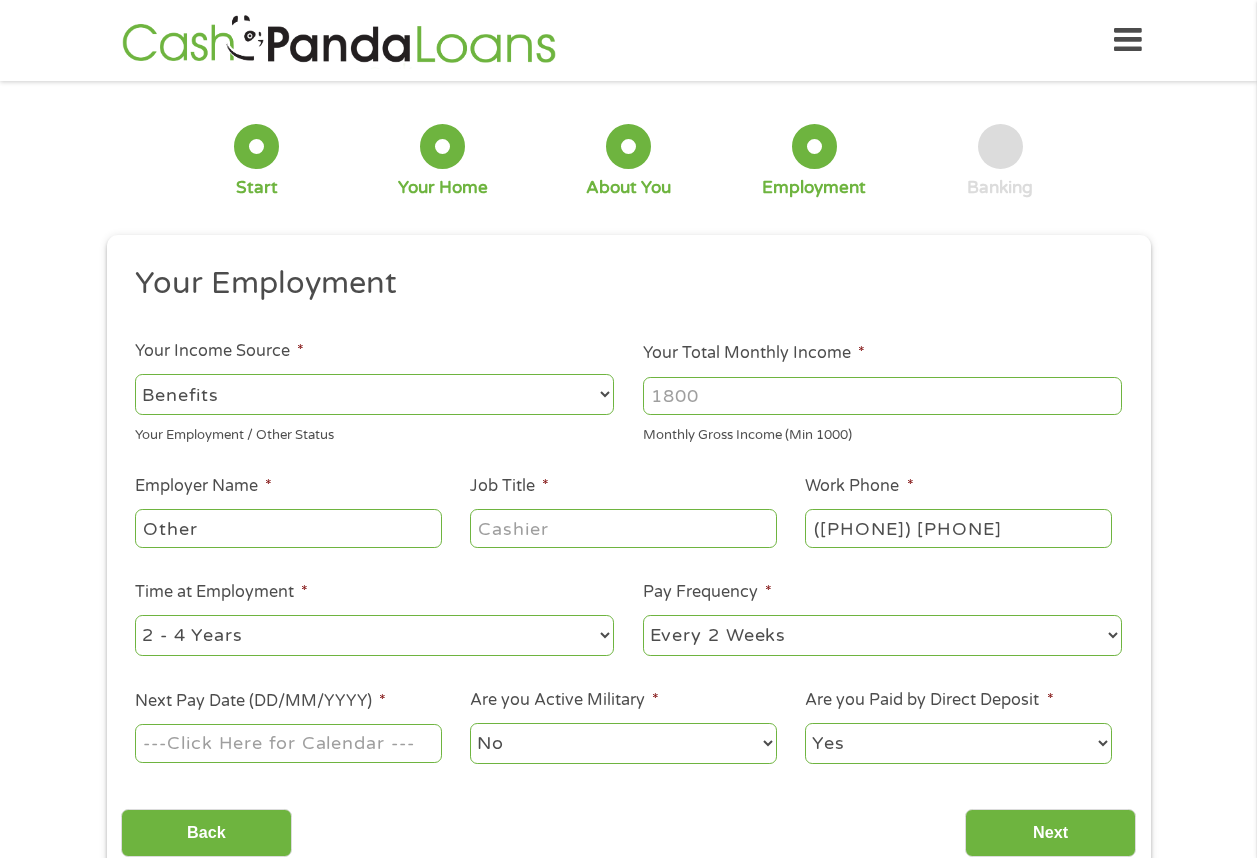 click on "Your Total Monthly Income *" at bounding box center [882, 396] 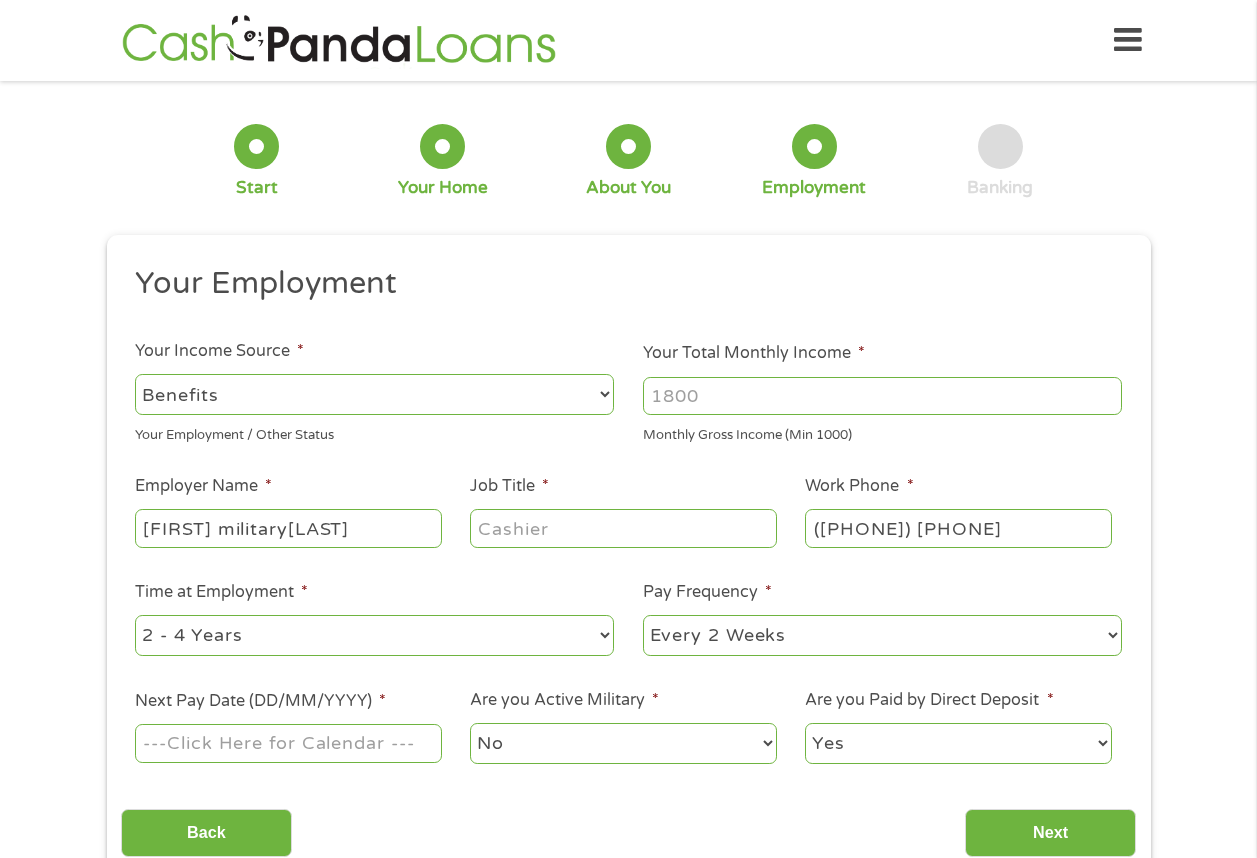 click on "[FIRST] military[LAST]" at bounding box center [288, 528] 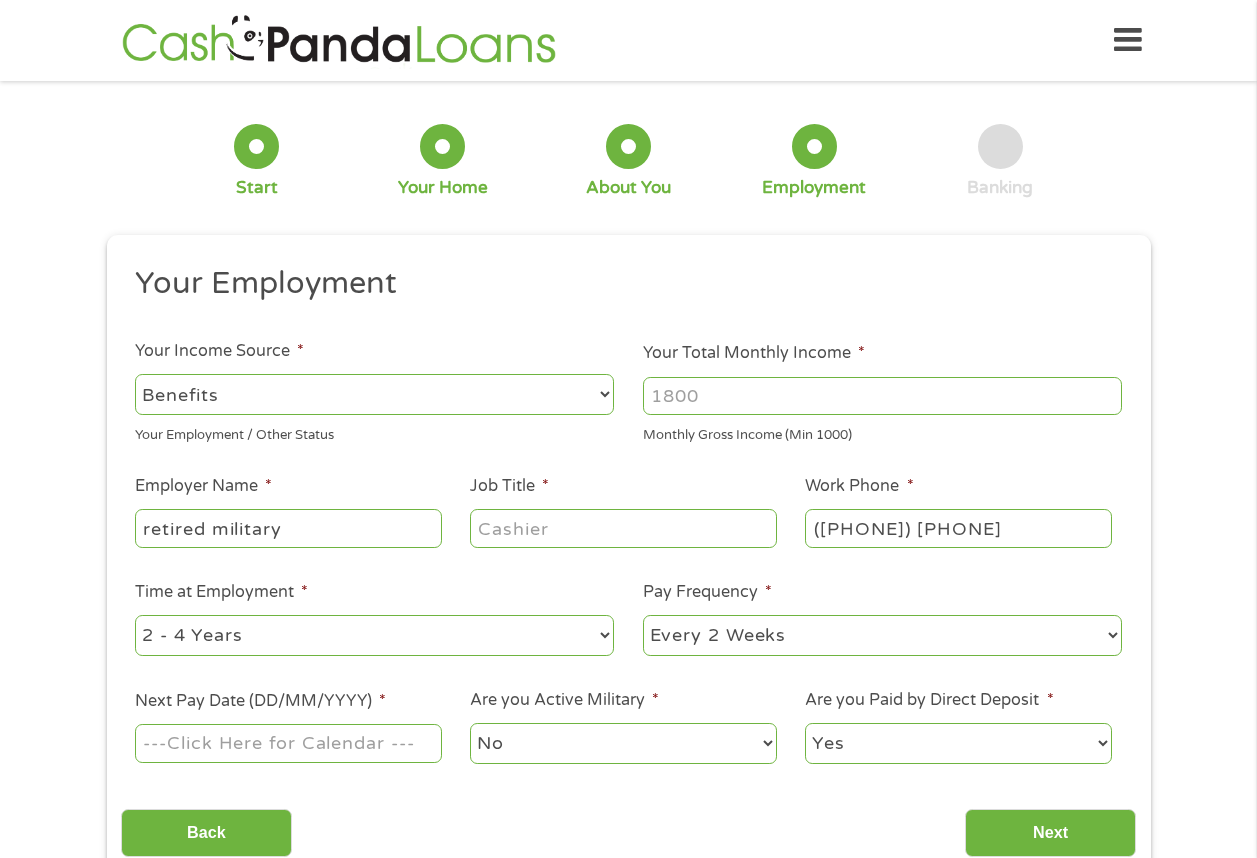 type on "retired military" 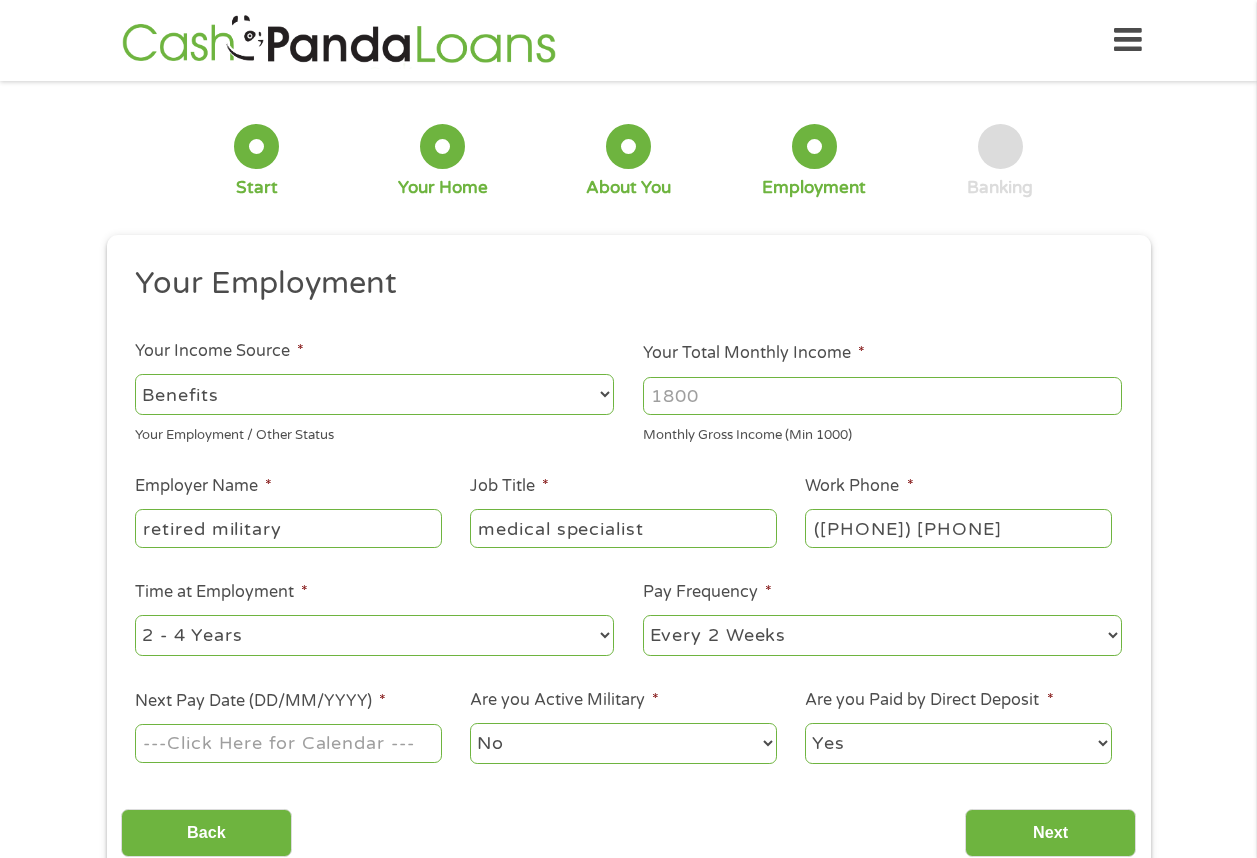 click on "medical specialist" at bounding box center (623, 528) 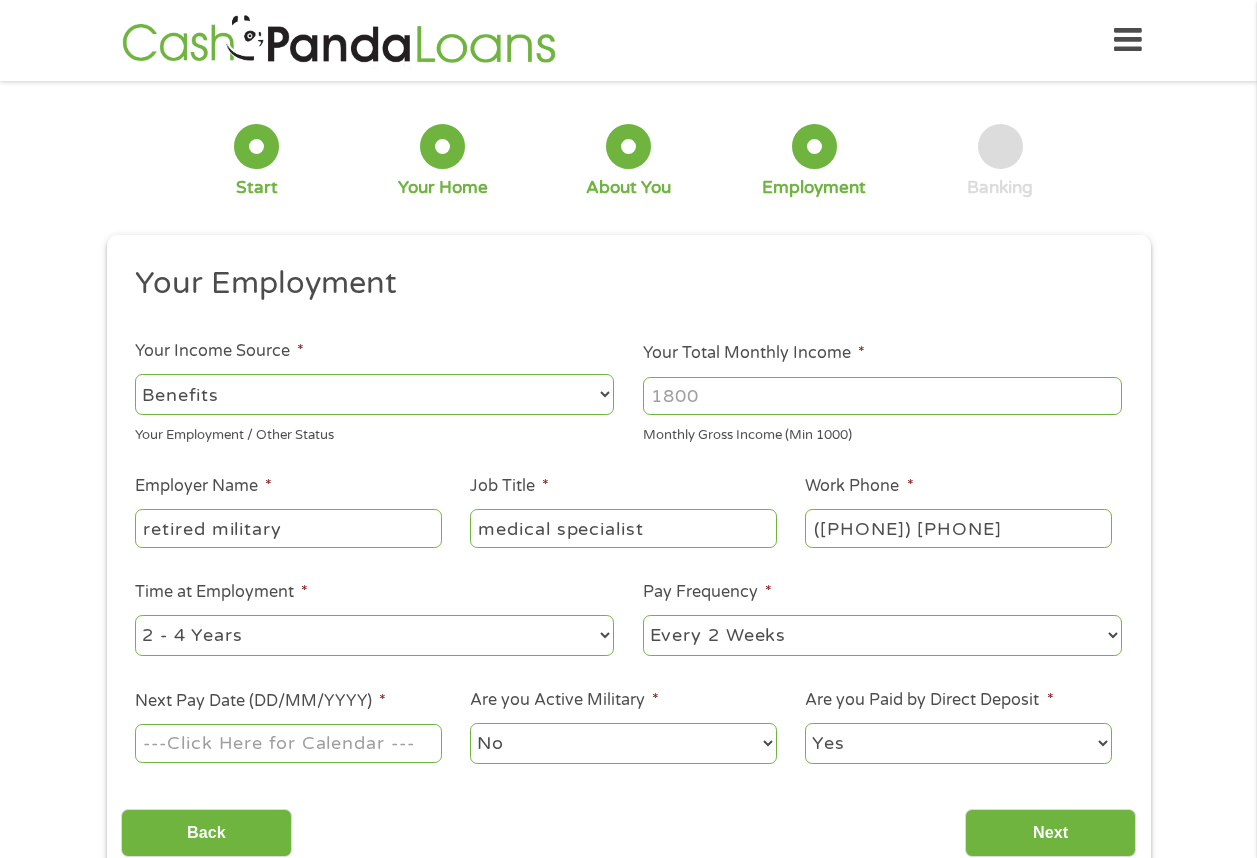 click on "--- Choose one --- 1 Year or less 1 - 2 Years 2 - 4 Years Over 4 Years" at bounding box center (374, 635) 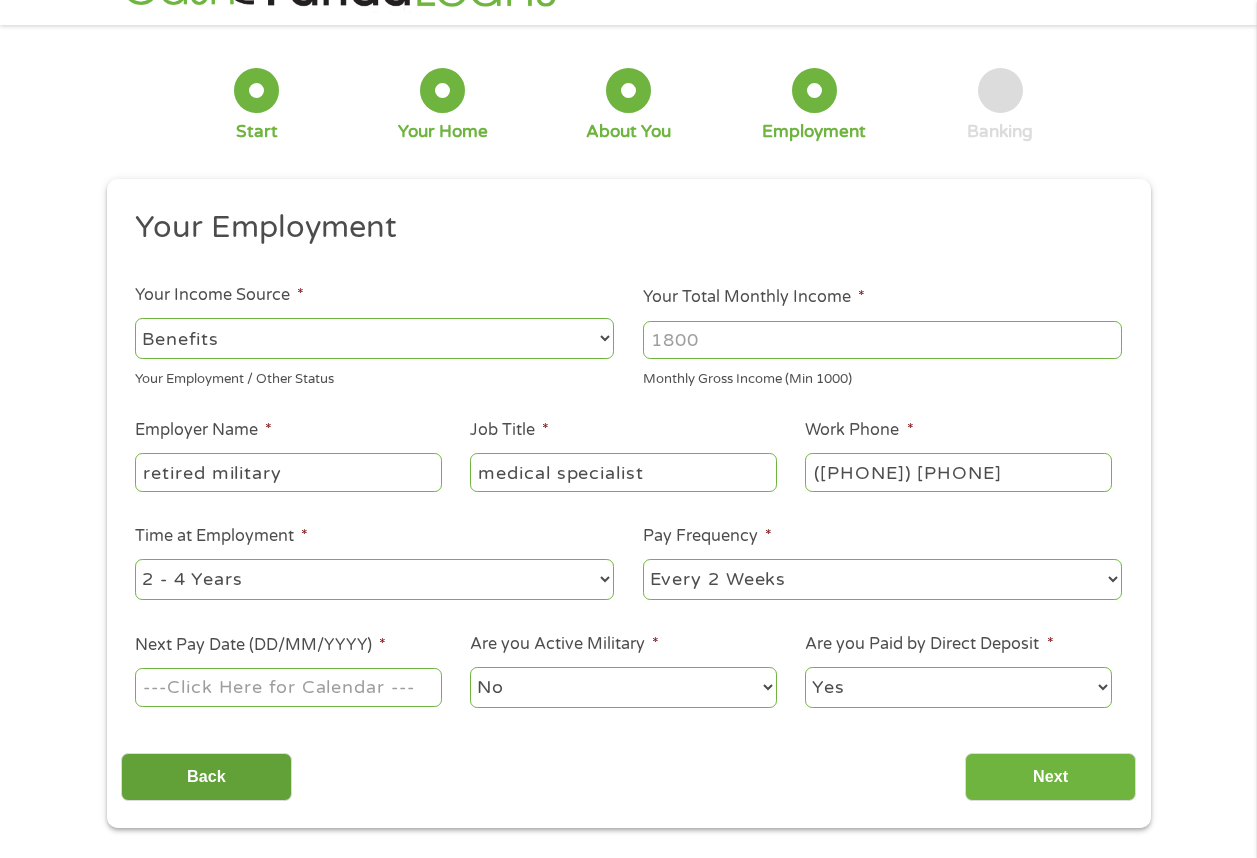 scroll, scrollTop: 100, scrollLeft: 0, axis: vertical 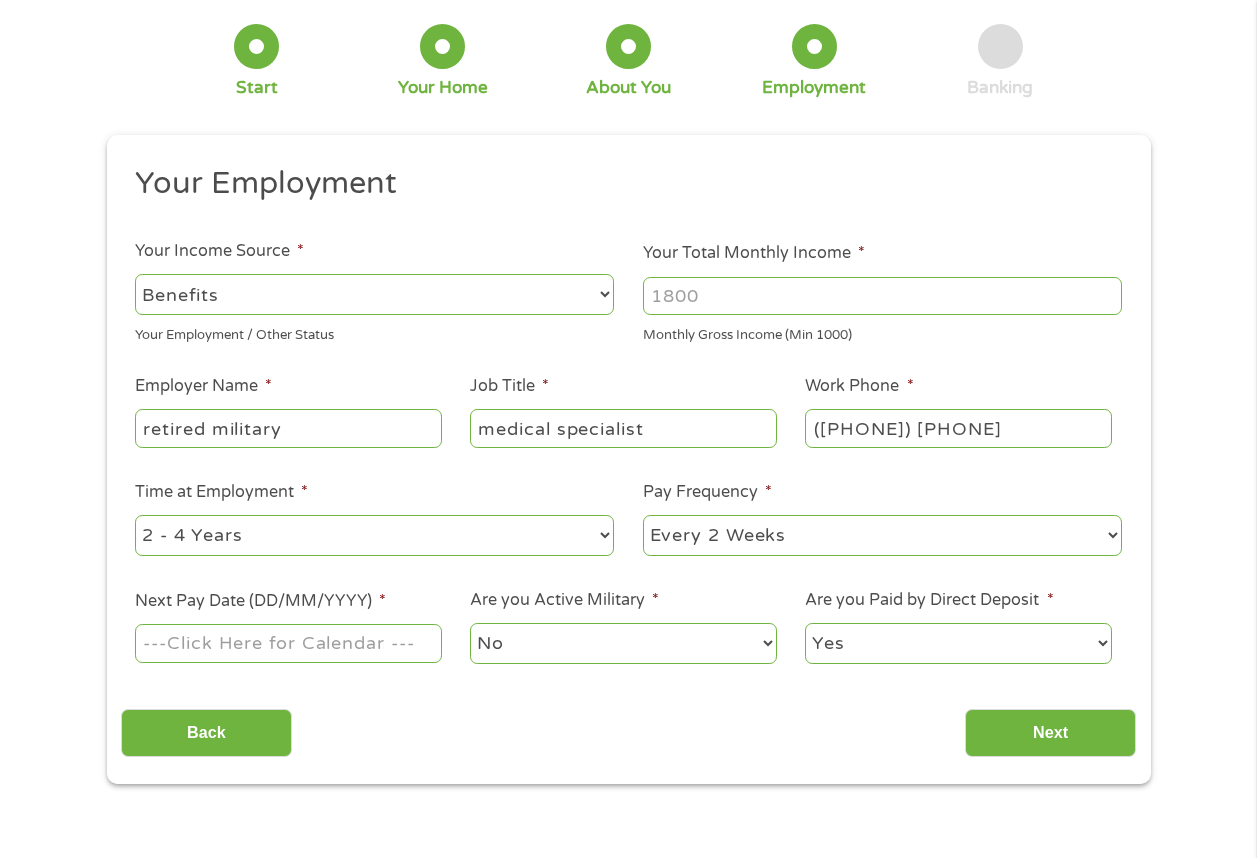 click on "--- Choose one --- 1 Year or less 1 - 2 Years 2 - 4 Years Over 4 Years" at bounding box center [374, 535] 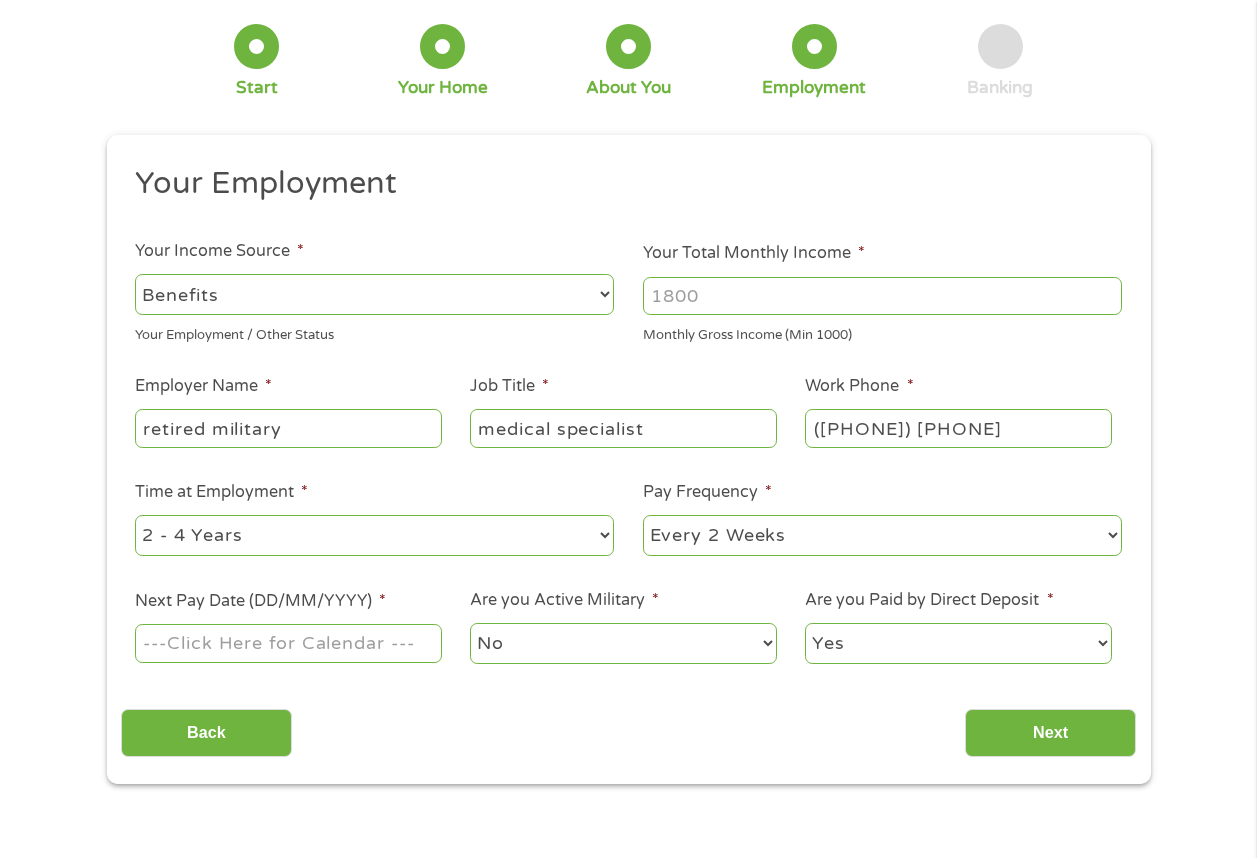 select on "60months" 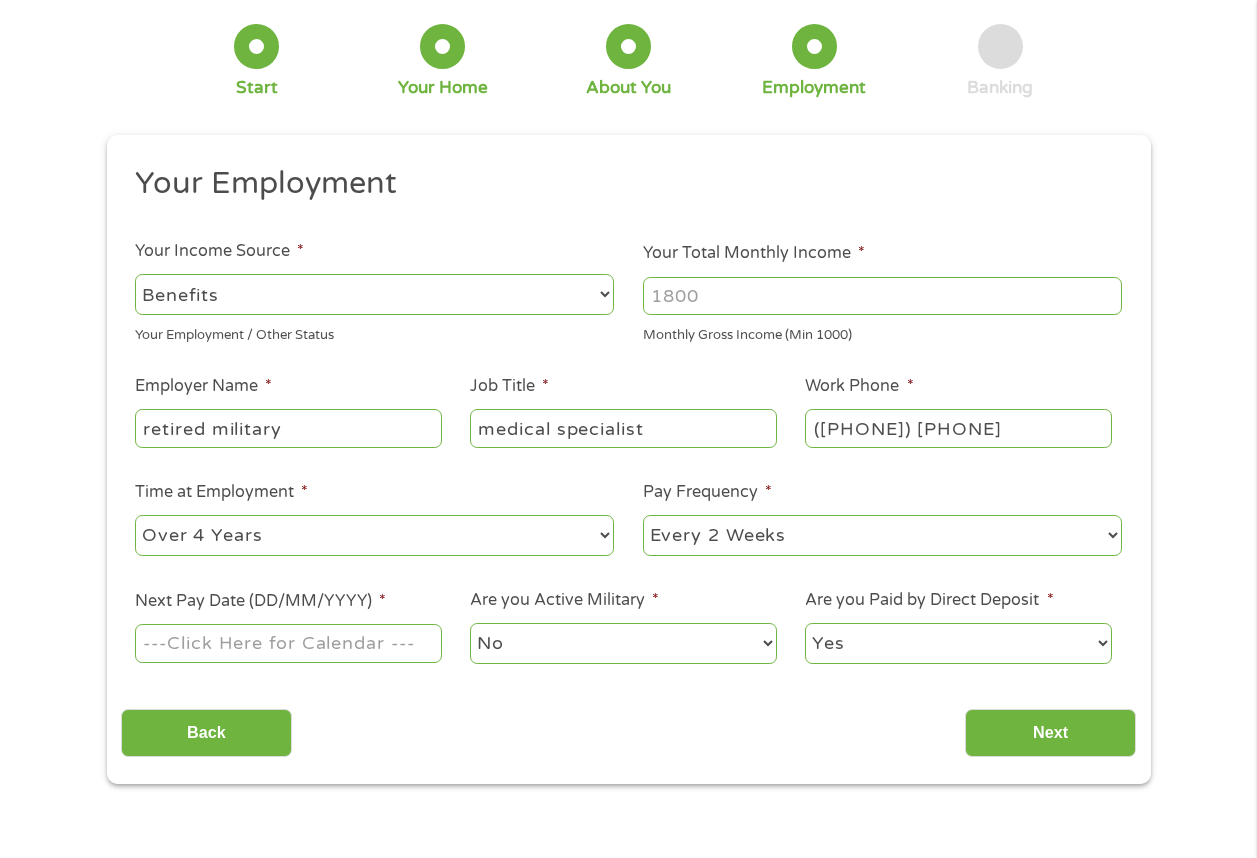 click on "--- Choose one --- 1 Year or less 1 - 2 Years 2 - 4 Years Over 4 Years" at bounding box center (374, 535) 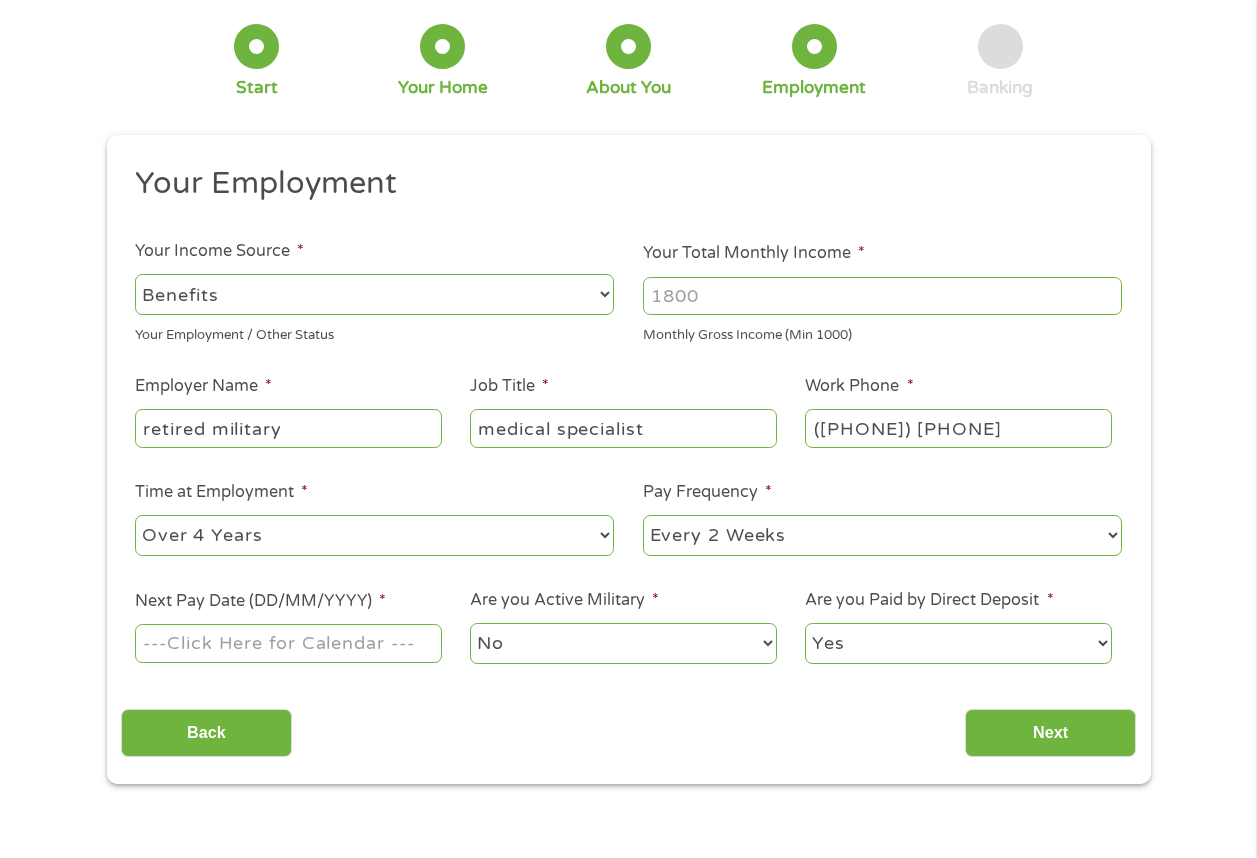 click on "--- Choose one --- Every 2 Weeks Every Week Monthly Semi-Monthly" at bounding box center (882, 535) 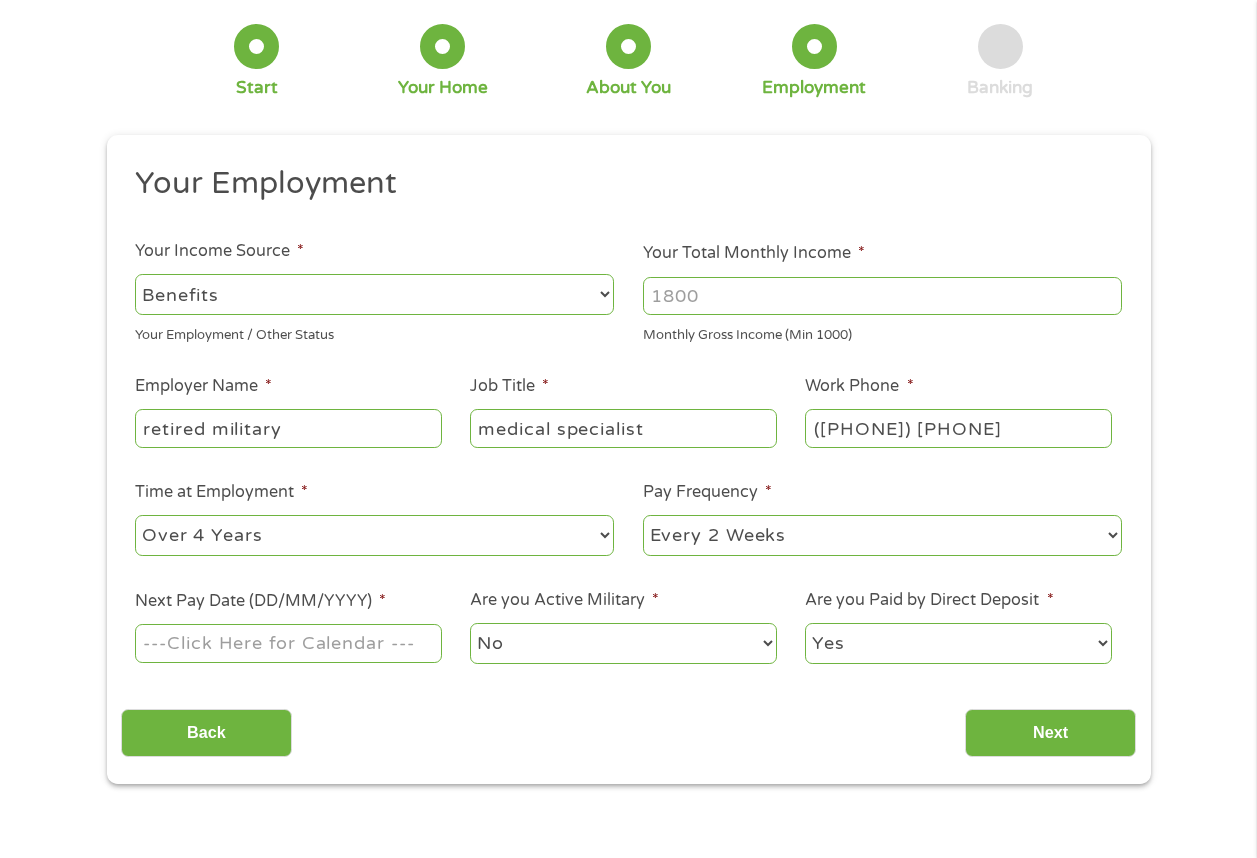select on "monthly" 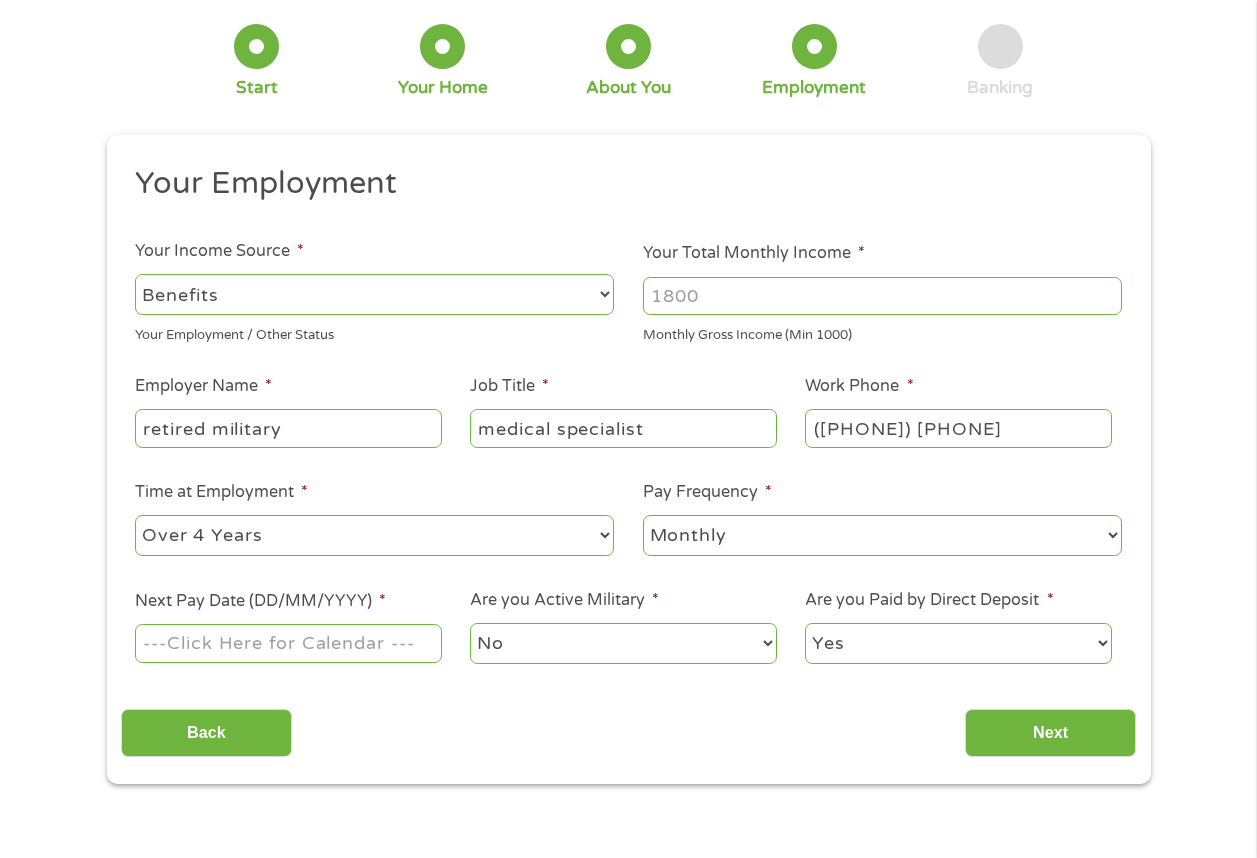 click on "--- Choose one --- Every 2 Weeks Every Week Monthly Semi-Monthly" at bounding box center (882, 535) 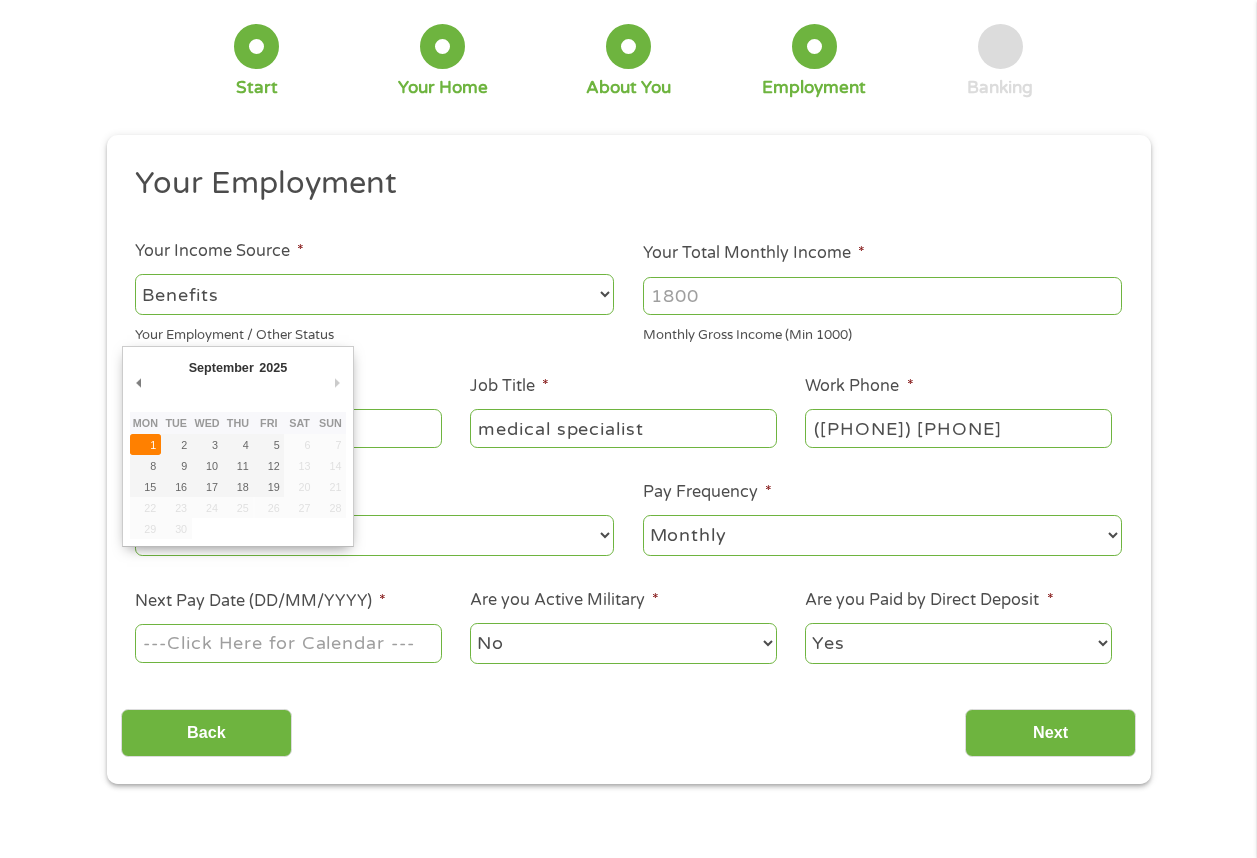 type on "01/09/2025" 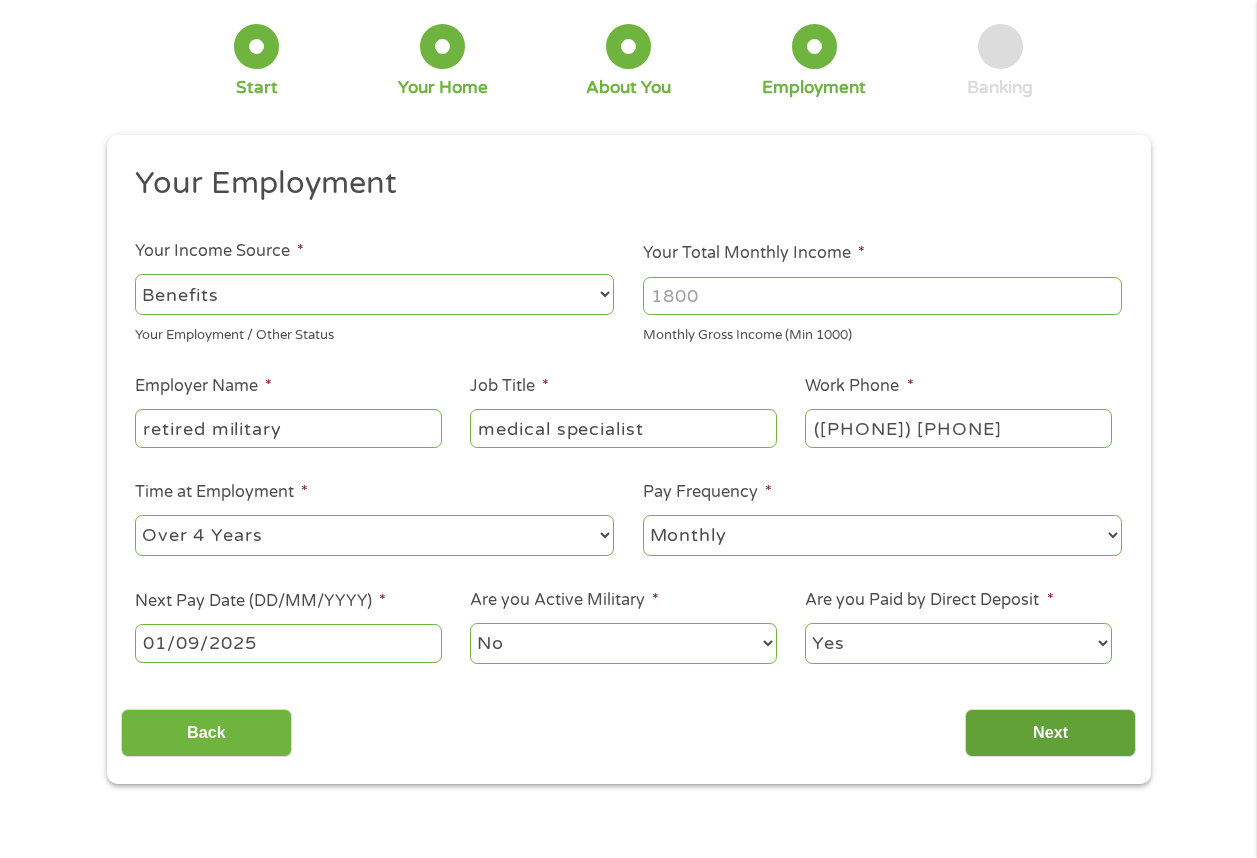 click on "Next" at bounding box center [1050, 733] 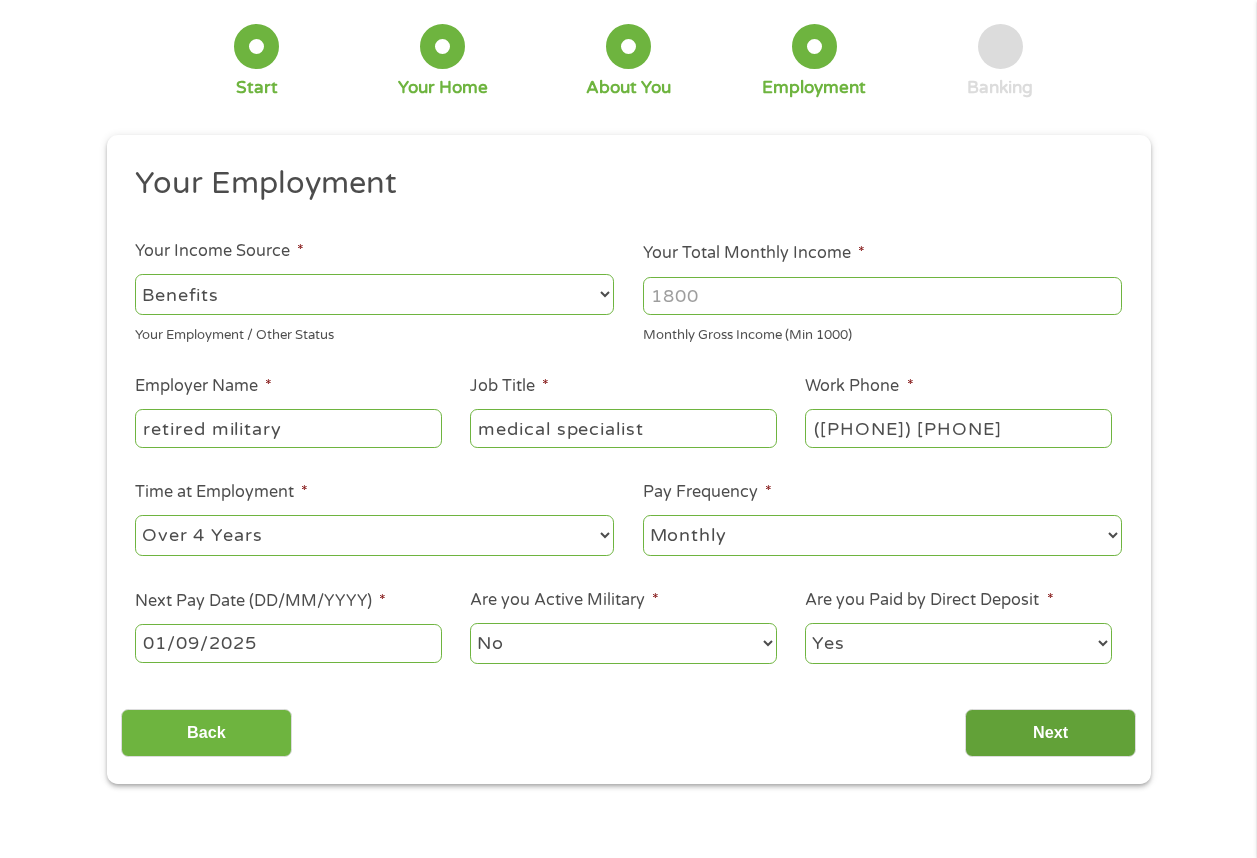 scroll, scrollTop: 8, scrollLeft: 8, axis: both 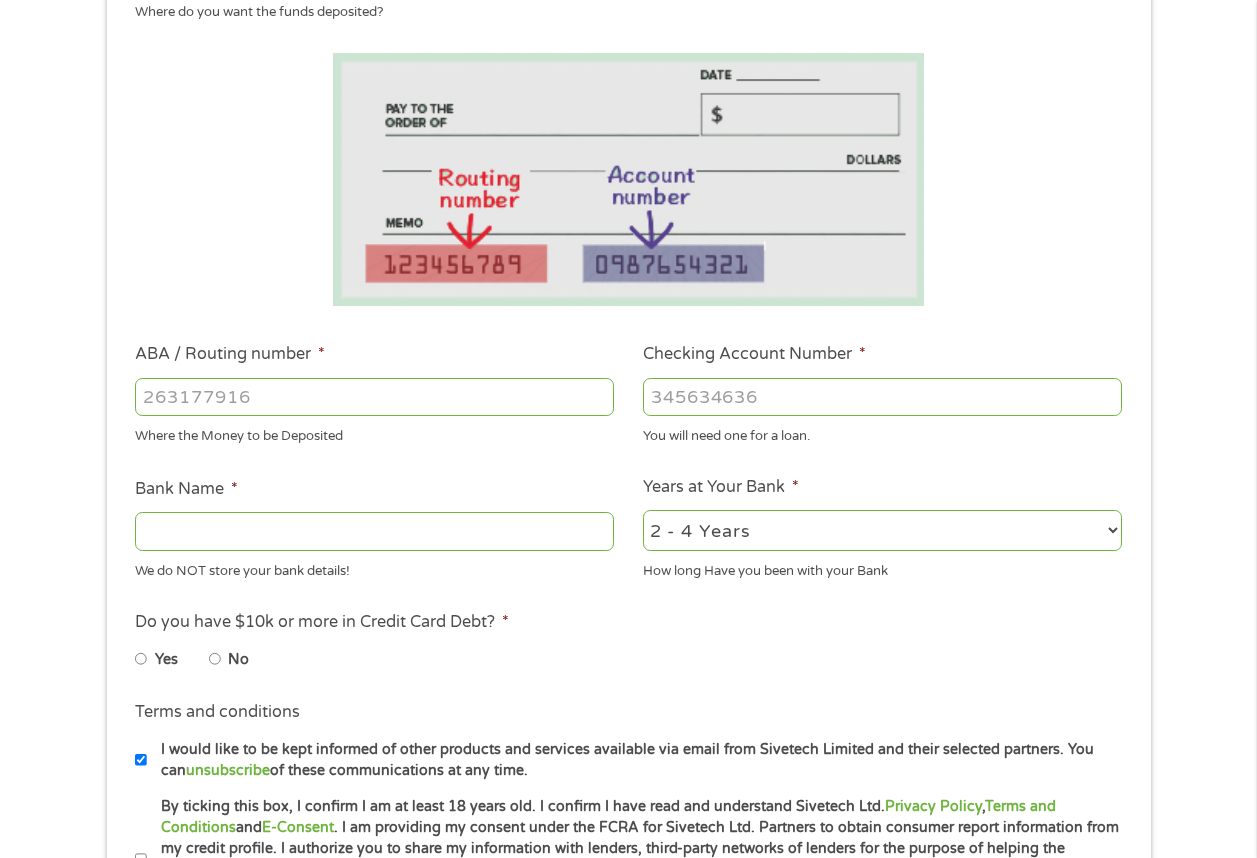 click on "Bank Name *" at bounding box center (374, 531) 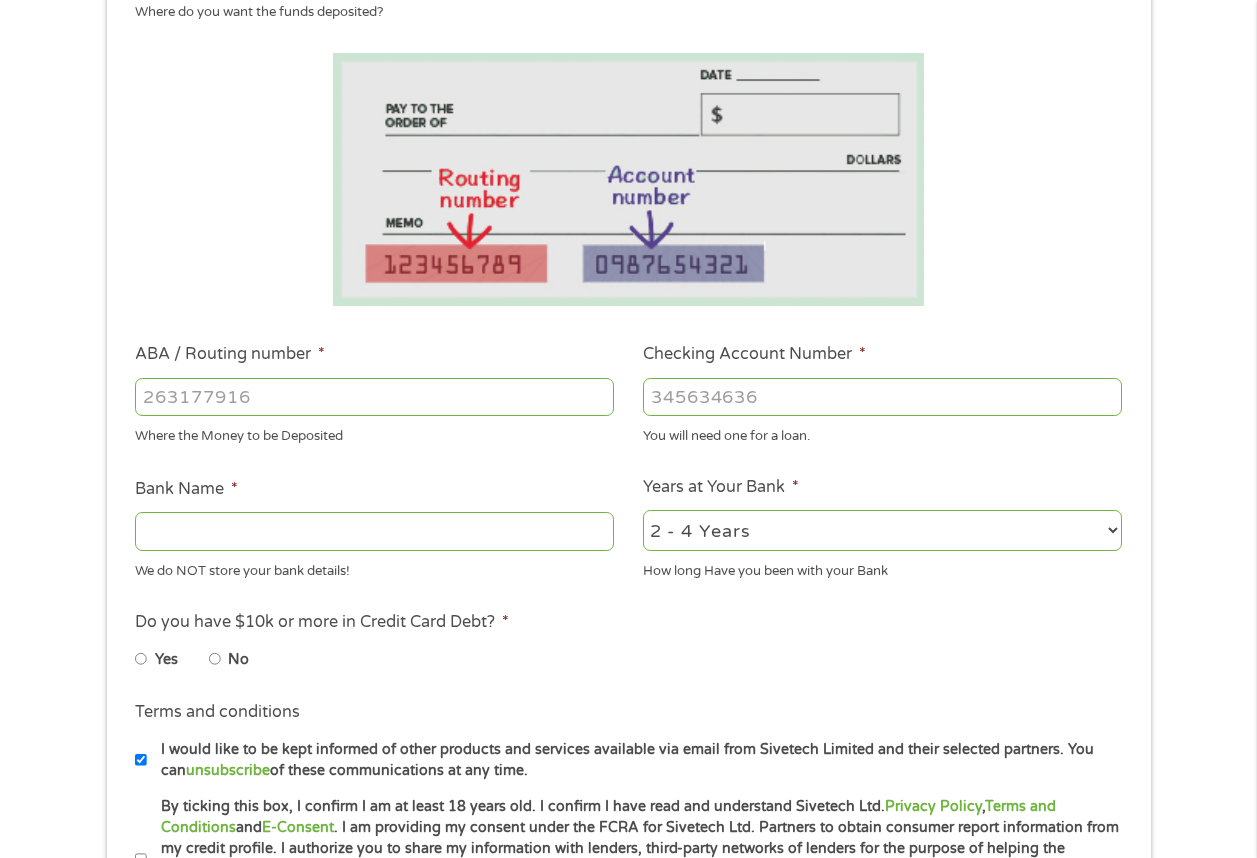 type on "[ROUTING]" 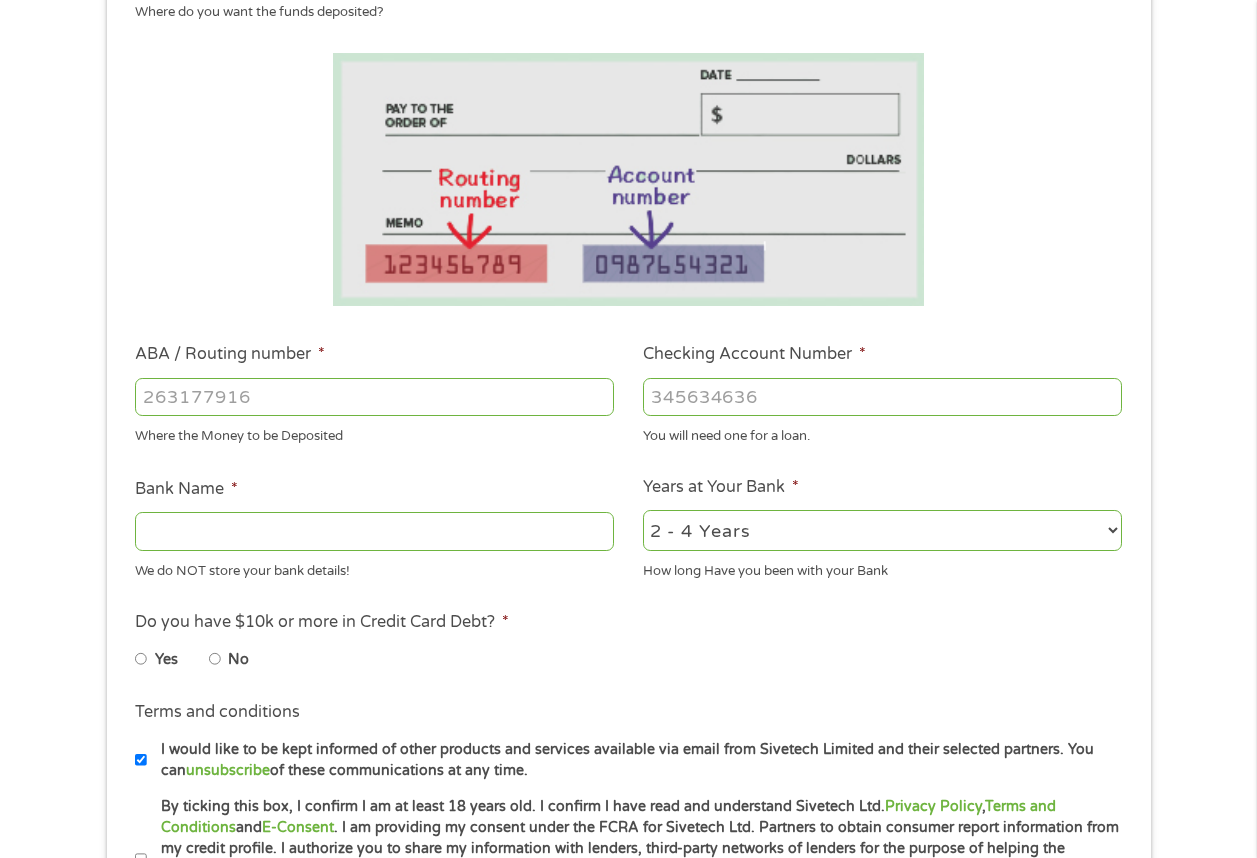 type on "[BANK_NAME]" 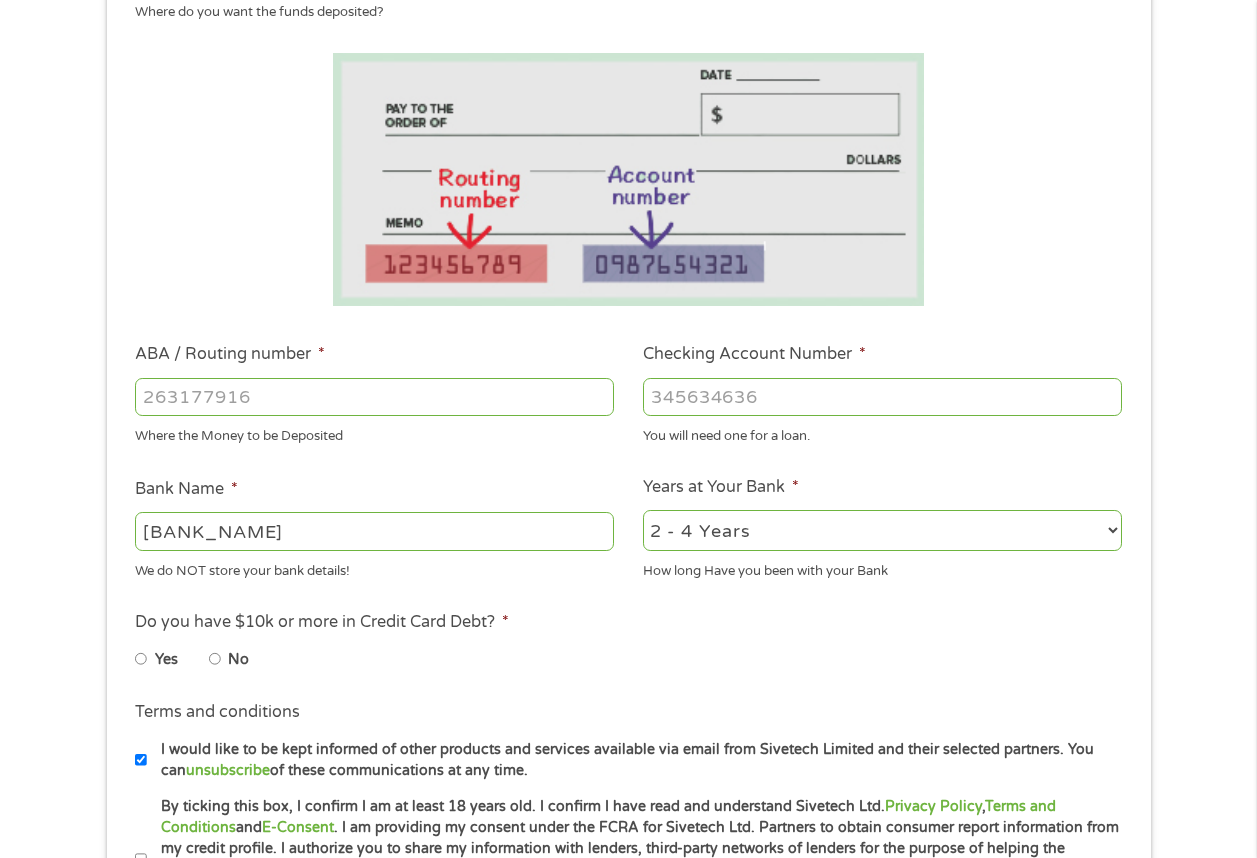 type on "[ROUTING]" 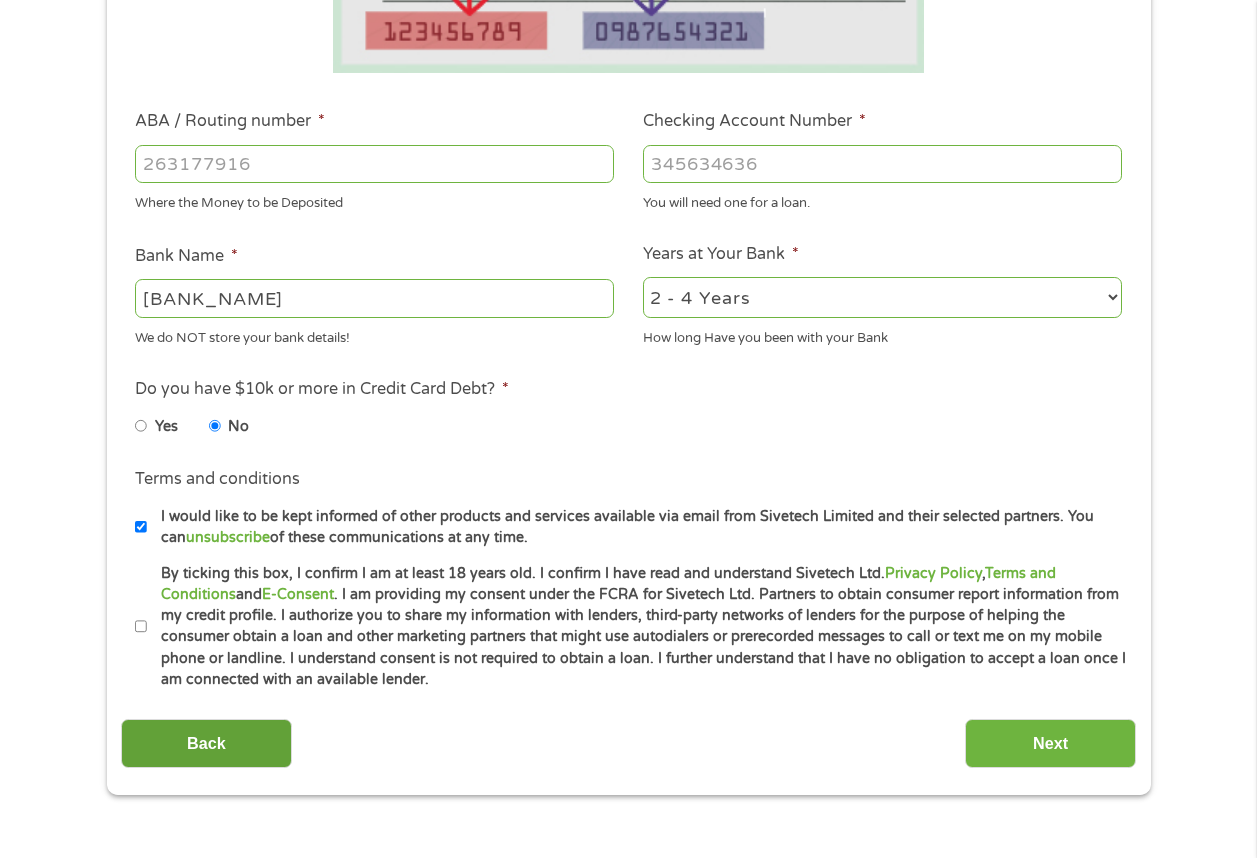 scroll, scrollTop: 600, scrollLeft: 0, axis: vertical 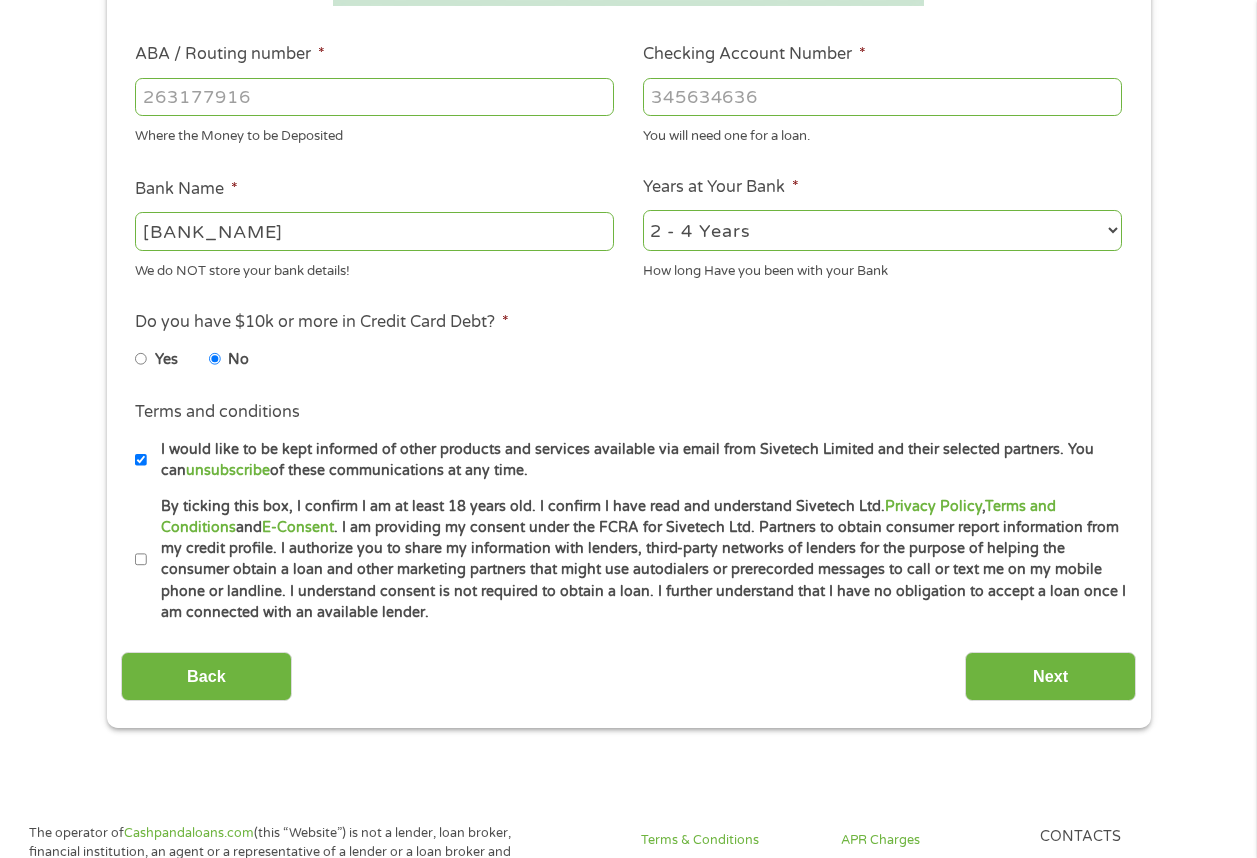 click on "By ticking this box, I confirm I am at least 18 years old. I confirm I have read and understand Sivetech Ltd.  Privacy Policy ,  Terms and Conditions  and  E-Consent . I am providing my consent under the FCRA for Sivetech Ltd. Partners to obtain consumer report information from my credit profile. I authorize you to share my information with lenders, third-party networks of lenders for the purpose of helping the consumer obtain a loan and other marketing partners that might use autodialers or prerecorded messages to call or text me on my mobile phone or landline. I understand consent is not required to obtain a loan. I further understand that I have no obligation to accept a loan once I am connected with an available lender." at bounding box center (141, 560) 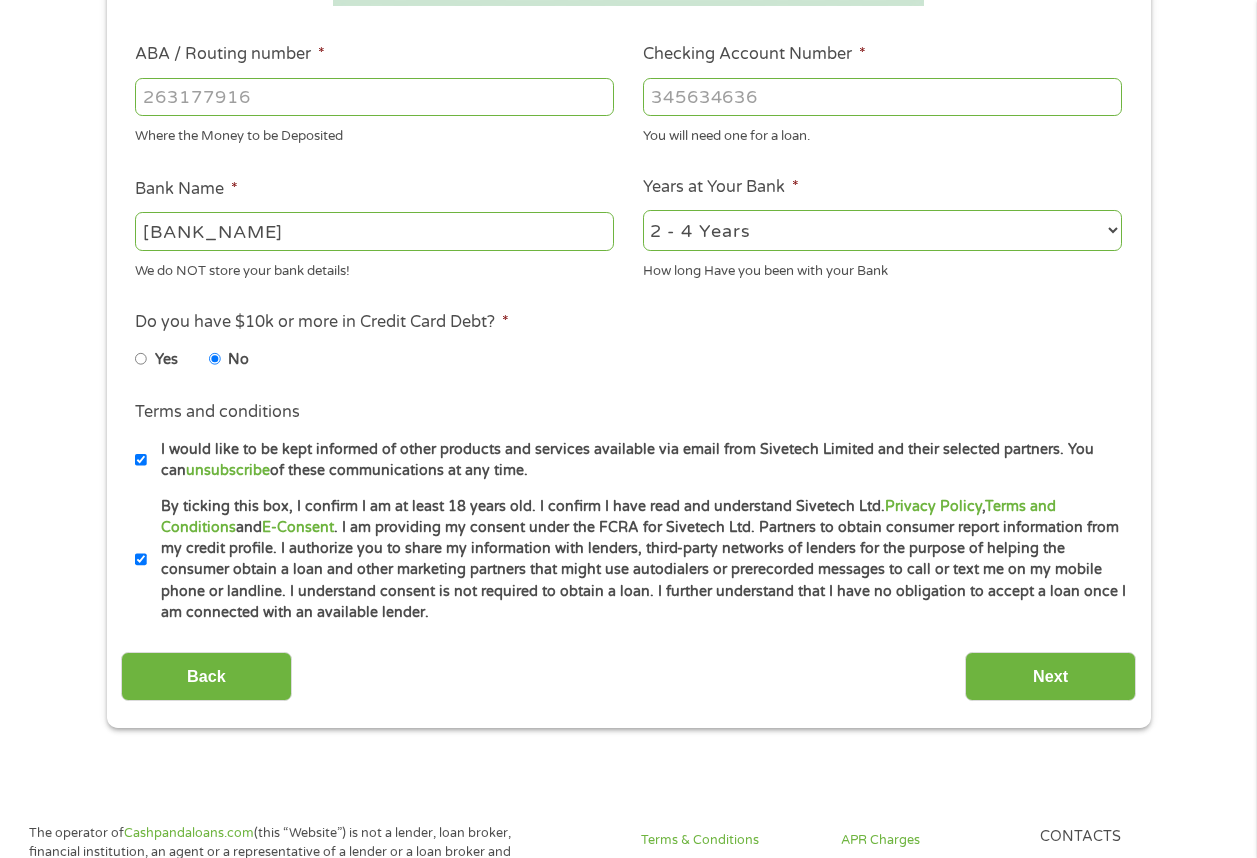 click on "I would like to be kept informed of other products and services available via email from Sivetech Limited and their selected partners. You can   unsubscribe   of these communications at any time." at bounding box center [141, 460] 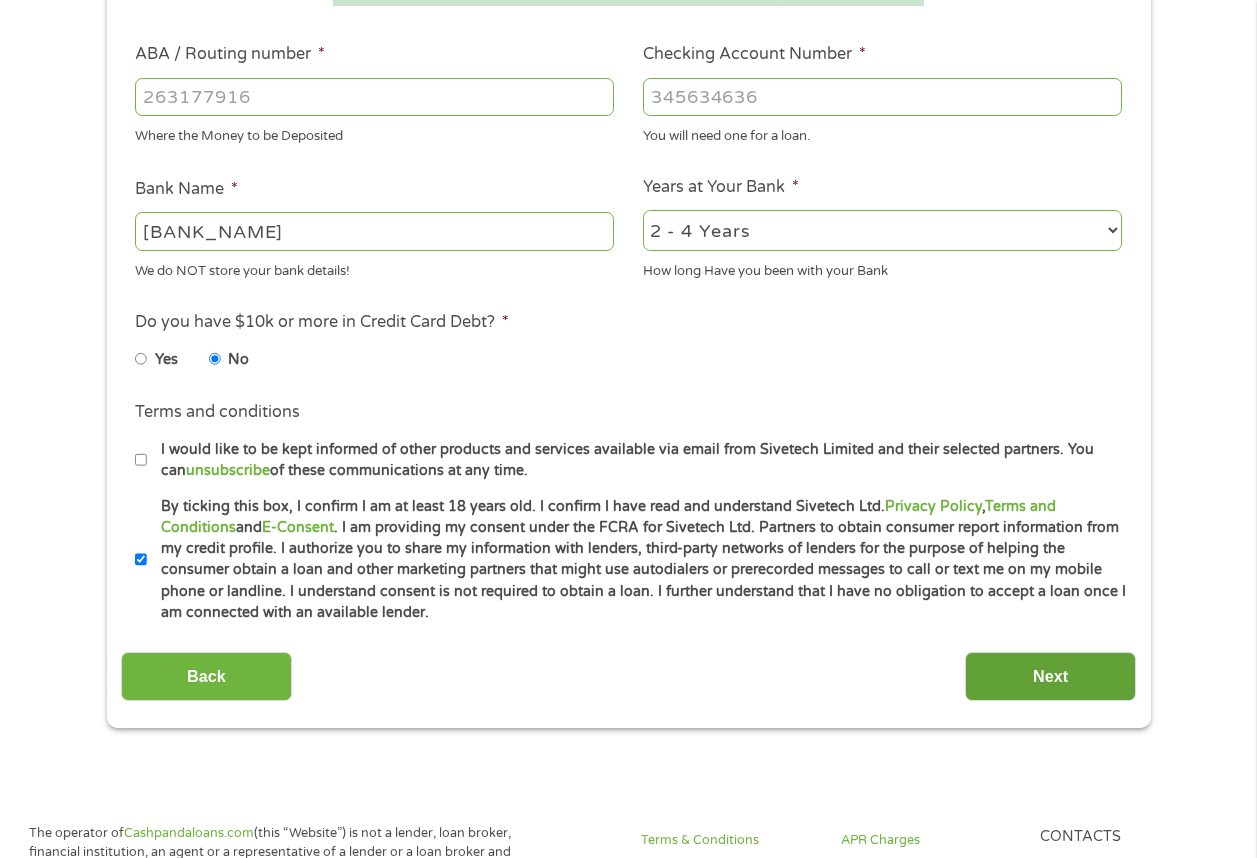 click on "Next" at bounding box center [1050, 676] 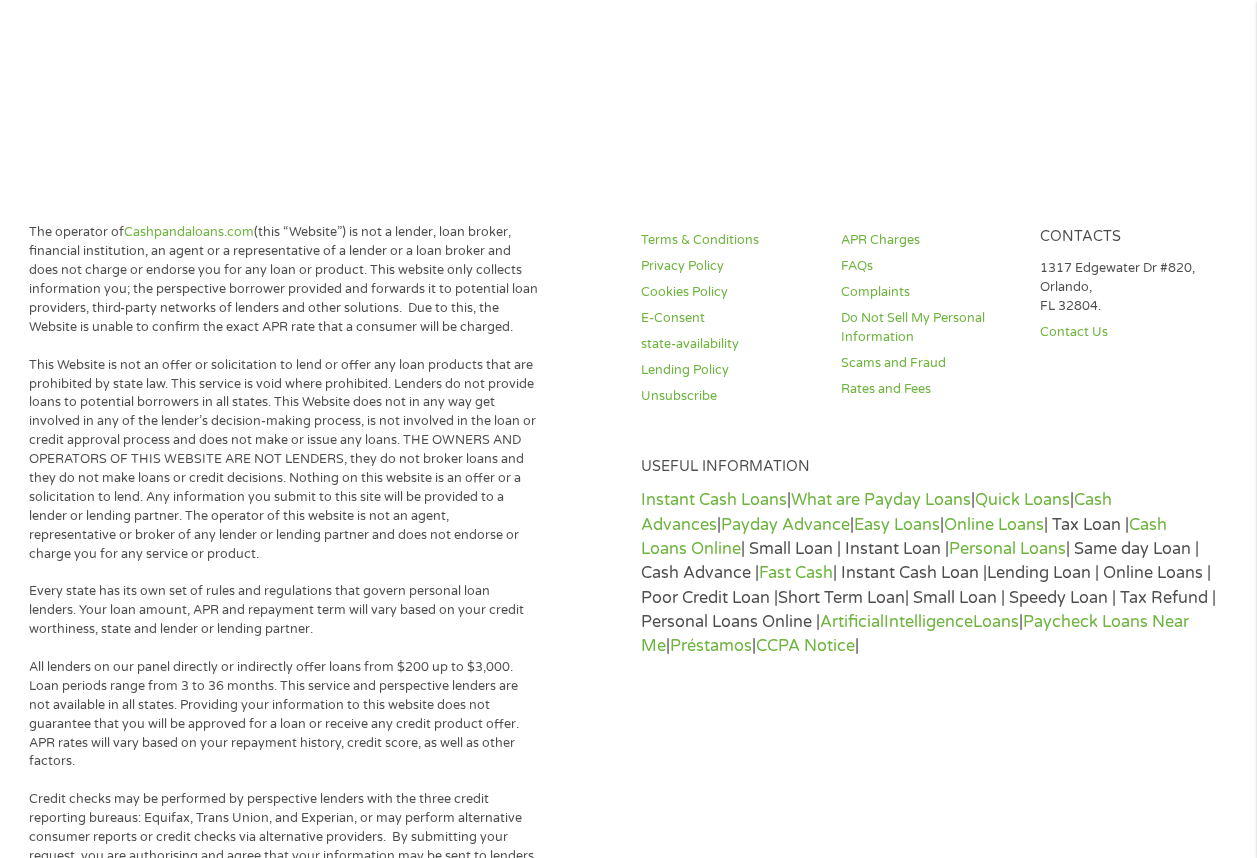 scroll, scrollTop: 8, scrollLeft: 8, axis: both 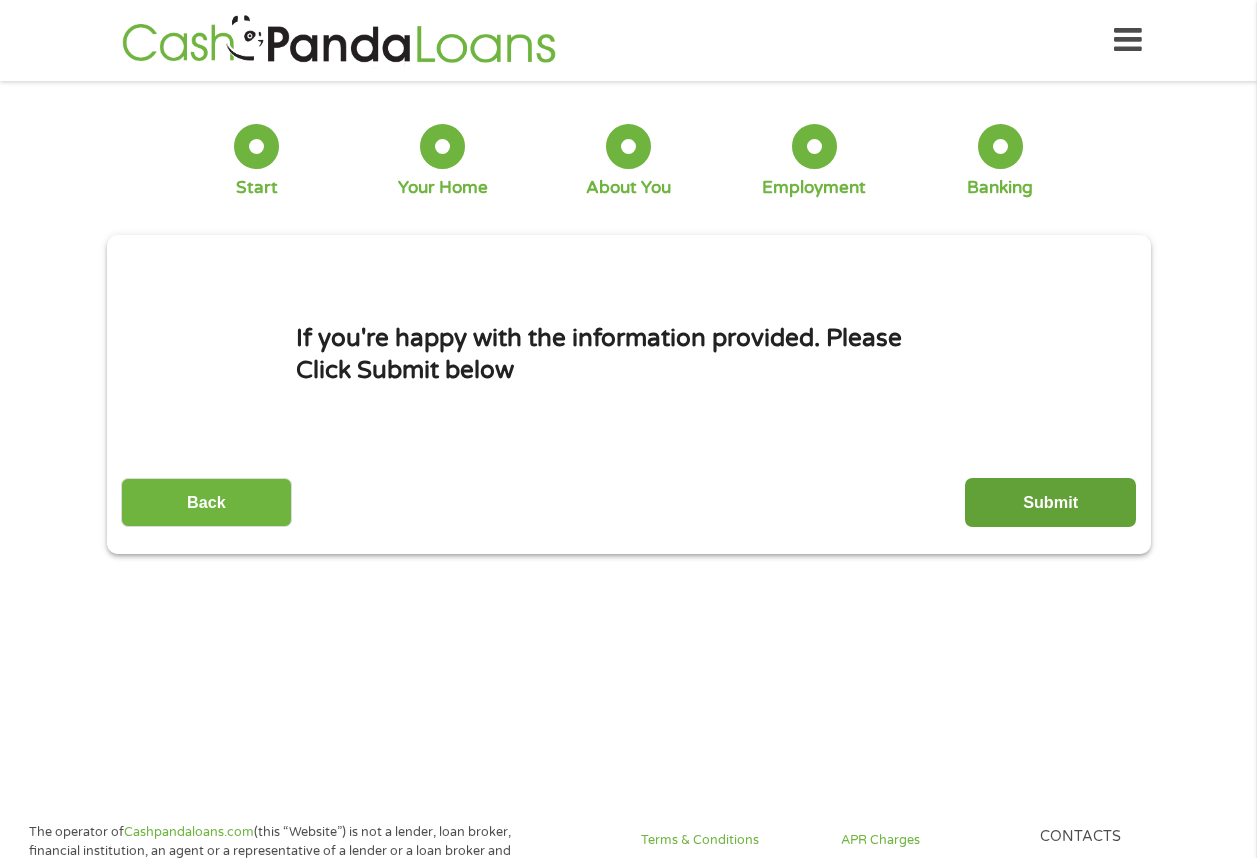 click on "Submit" at bounding box center (1050, 502) 